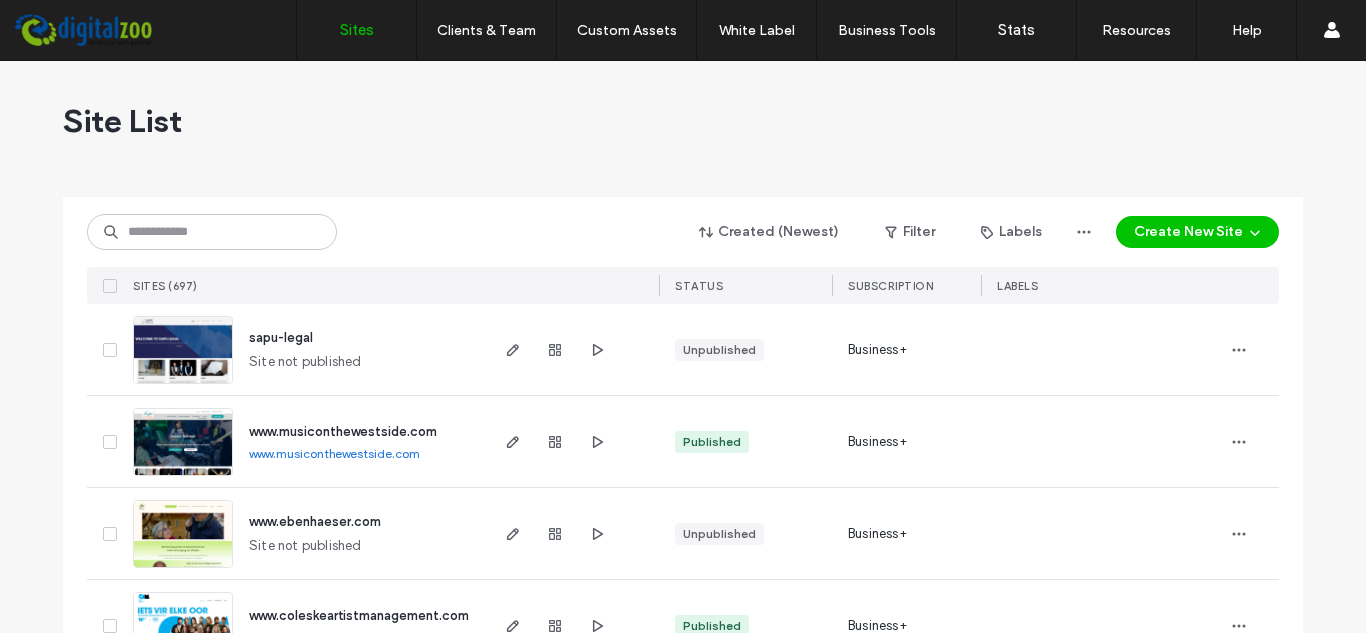 scroll, scrollTop: 0, scrollLeft: 0, axis: both 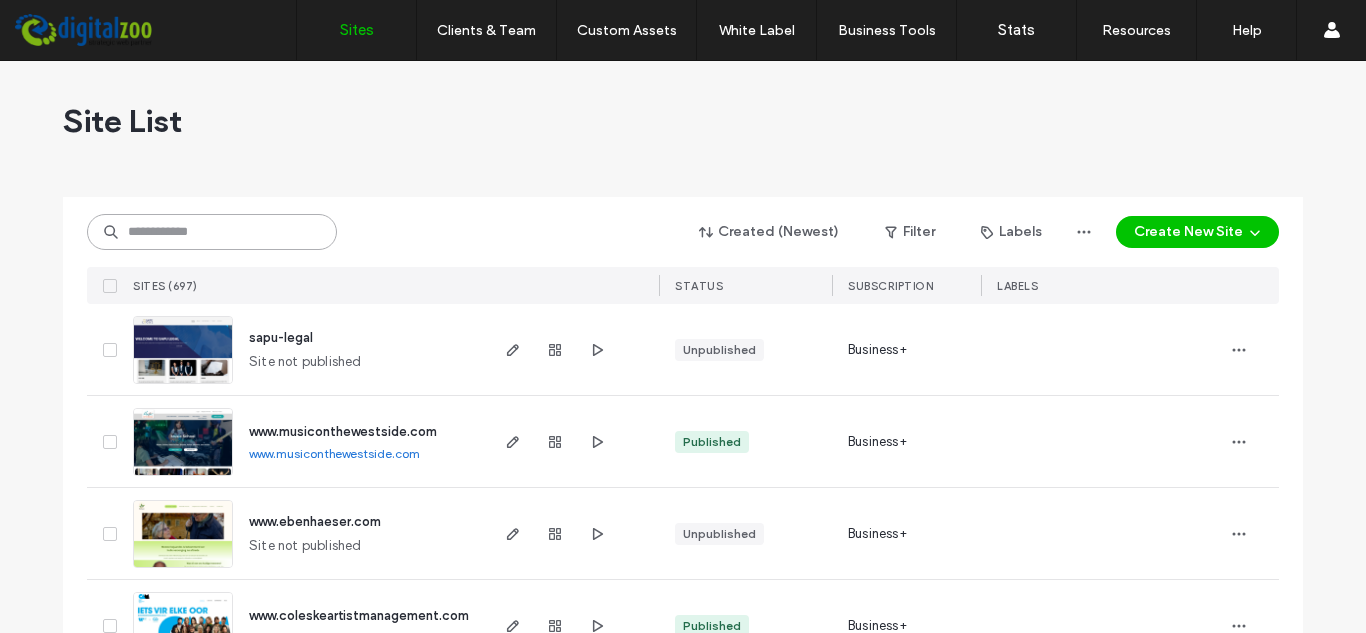 click at bounding box center [212, 232] 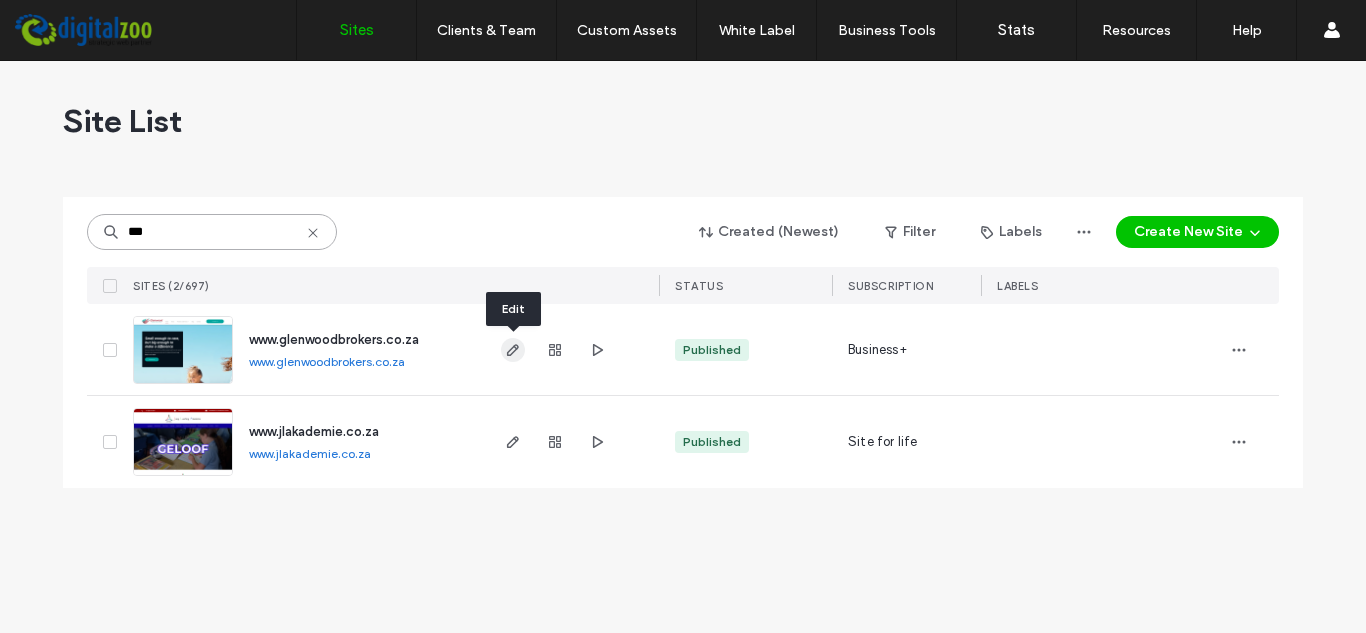 type on "***" 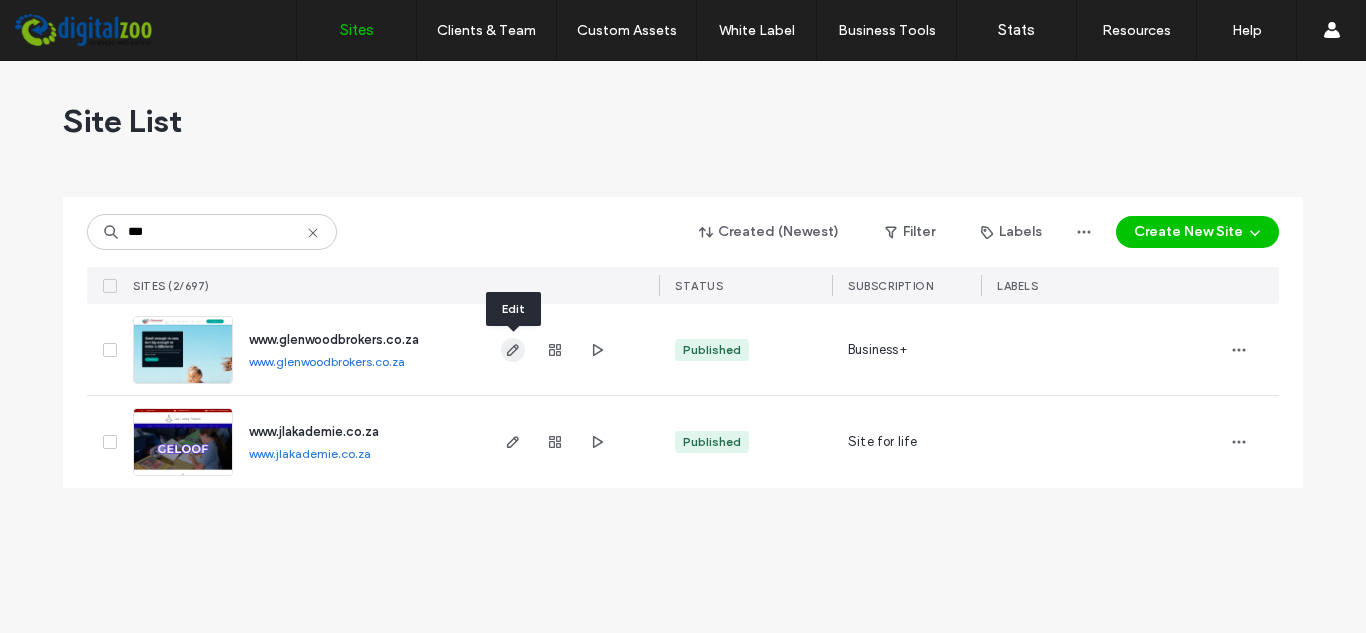 click 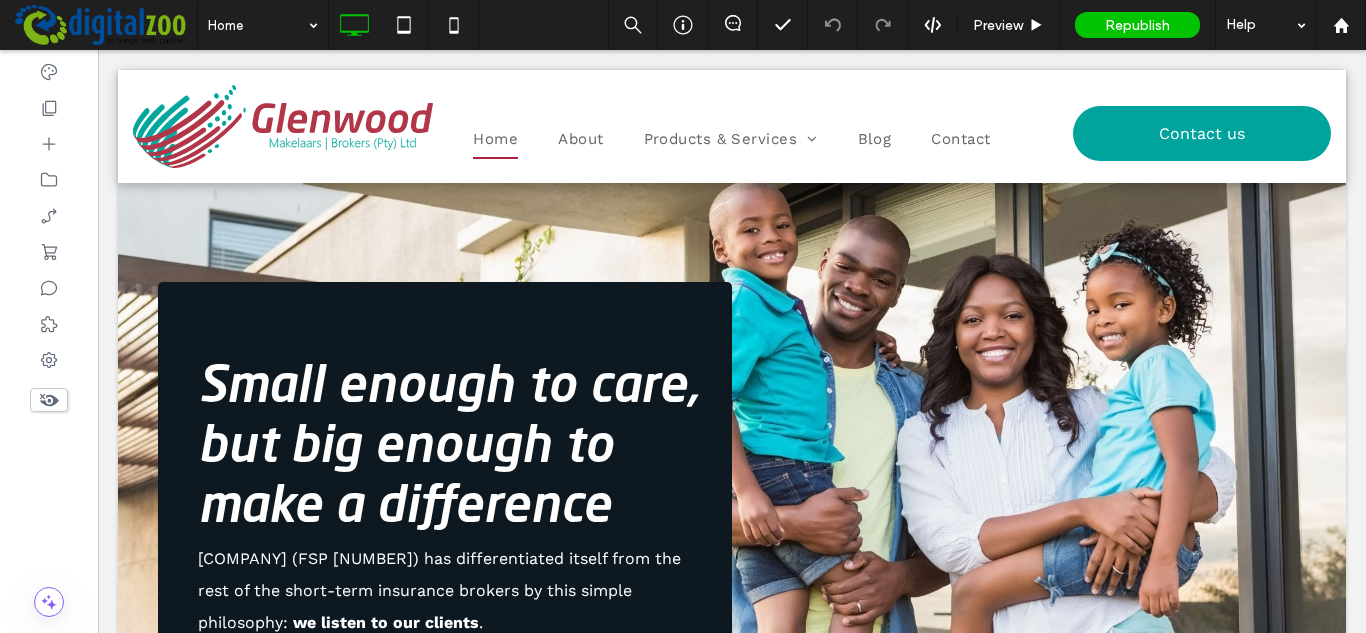 scroll, scrollTop: 0, scrollLeft: 0, axis: both 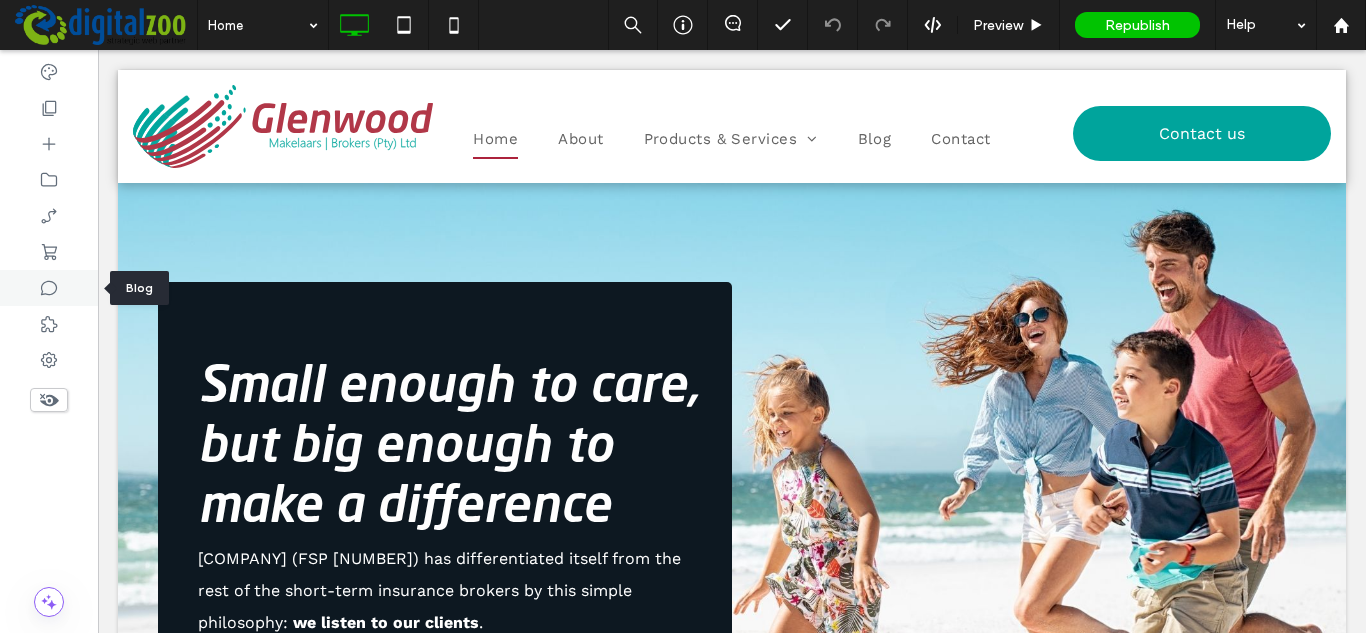 click 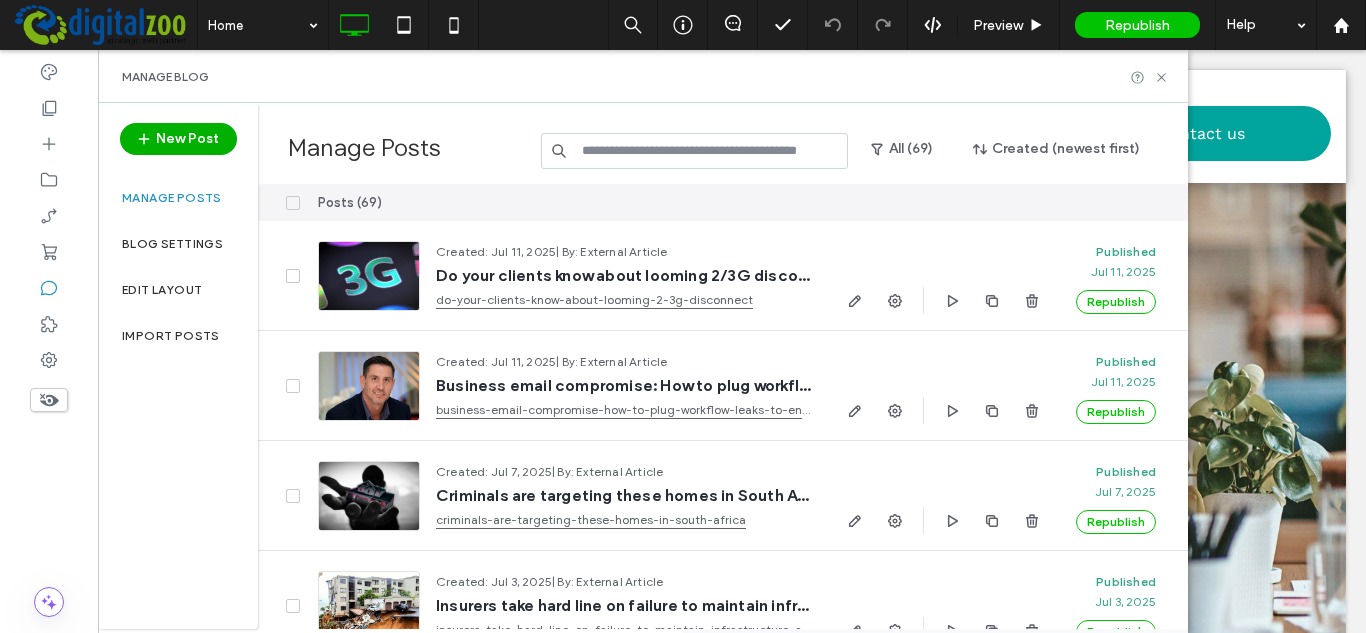 click on "New Post" at bounding box center [178, 139] 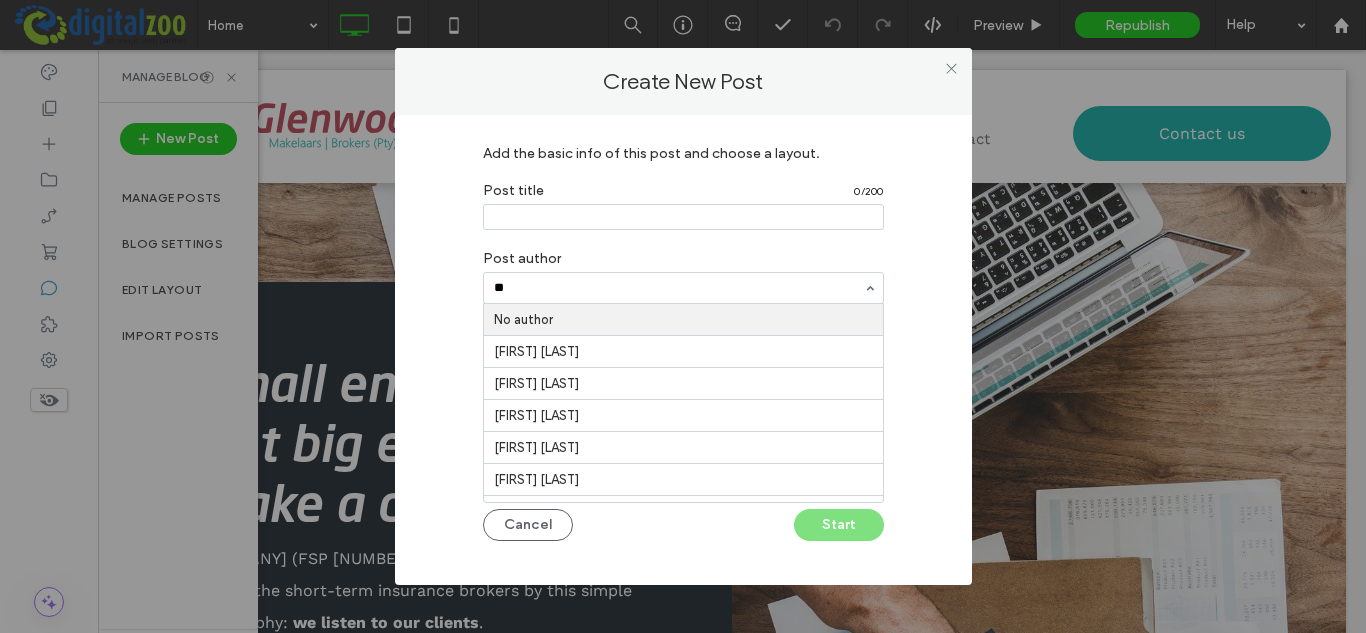 type on "*" 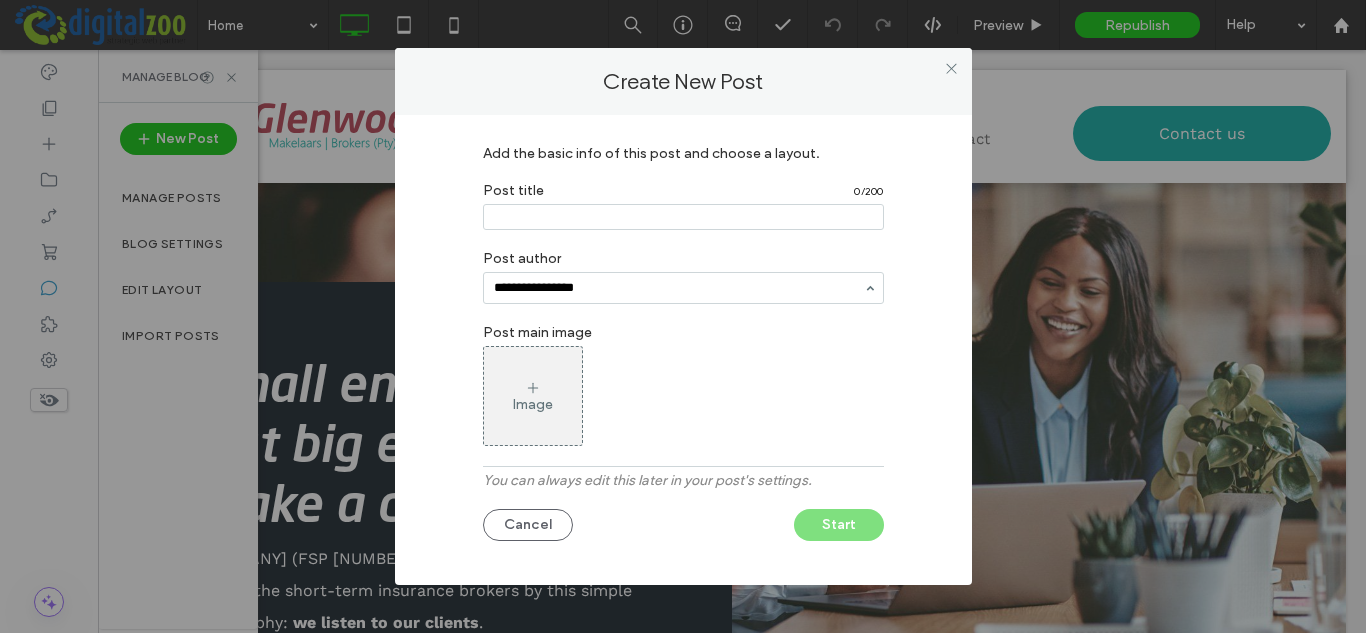 type on "**********" 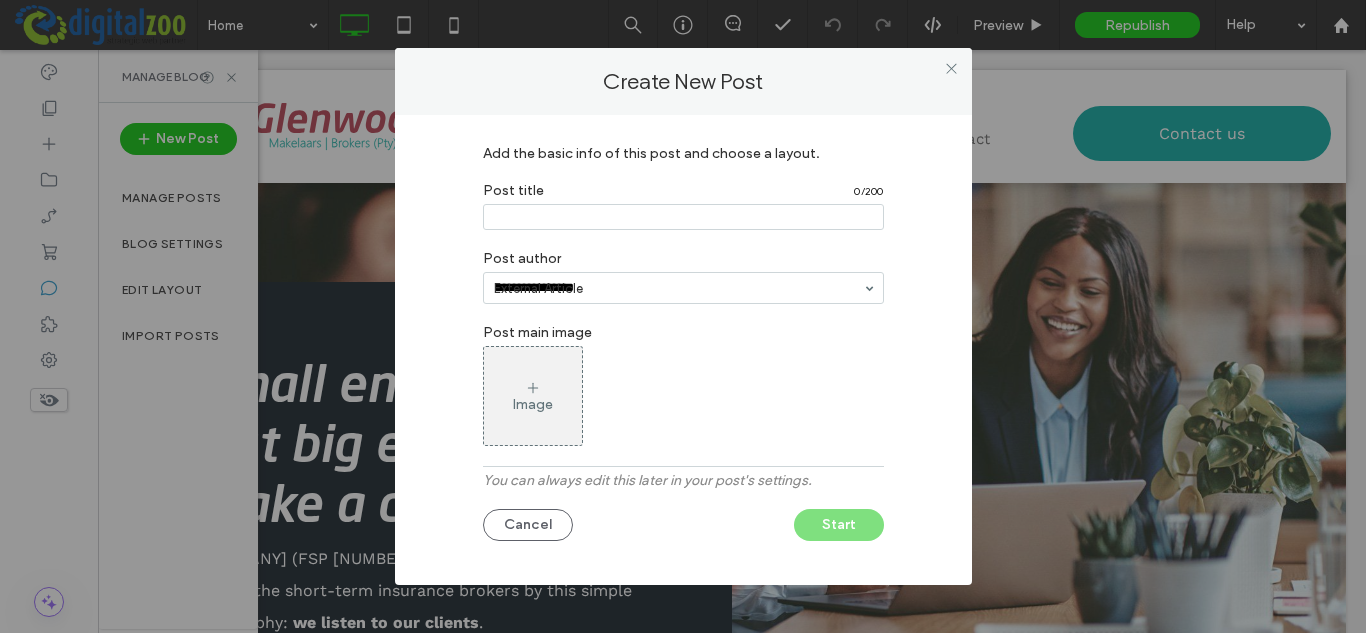 type 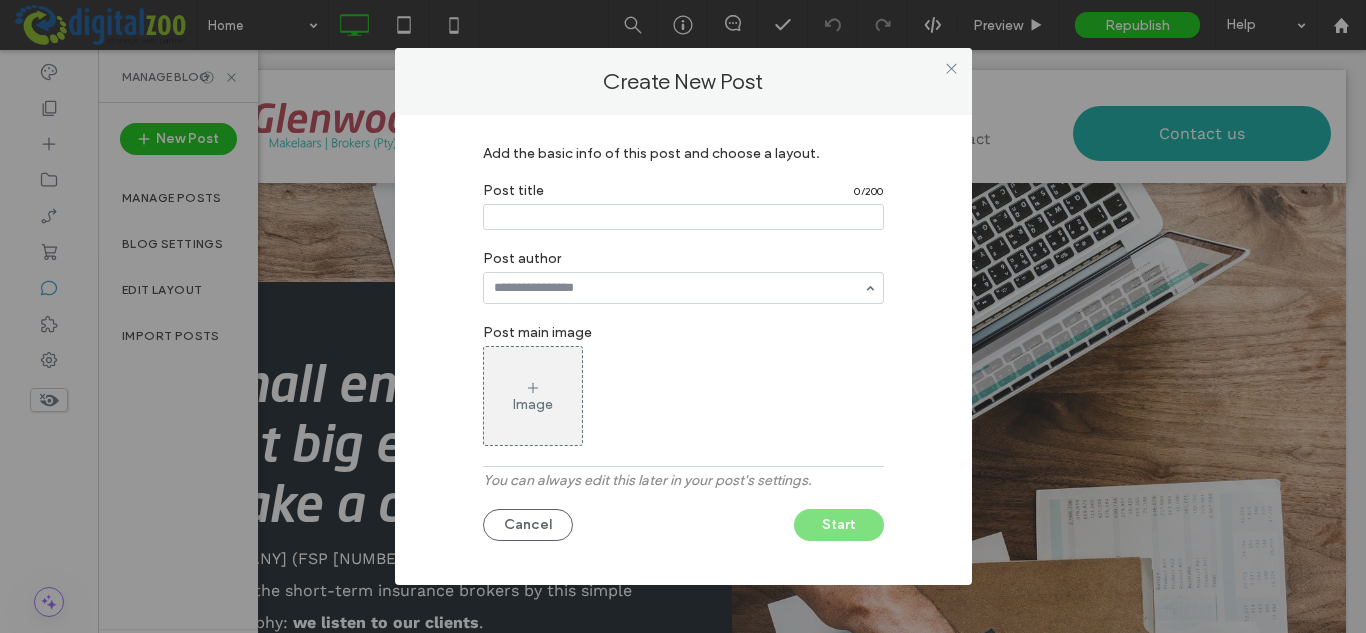 click at bounding box center [683, 217] 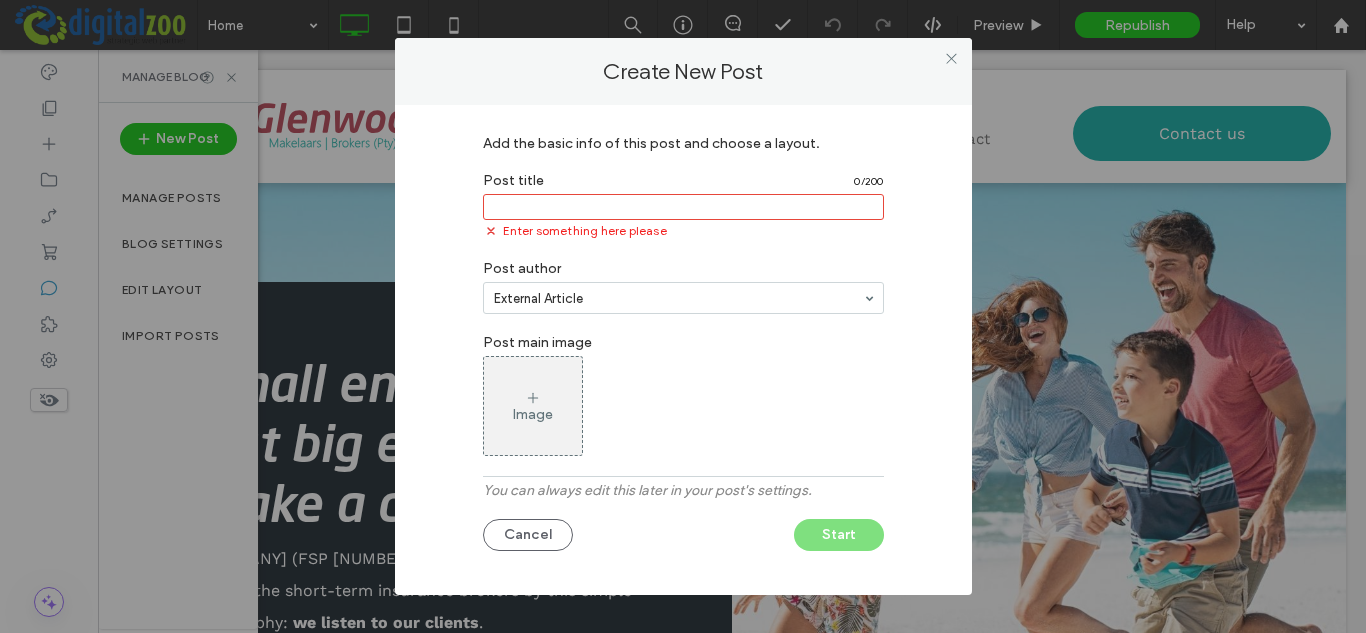 click at bounding box center (683, 207) 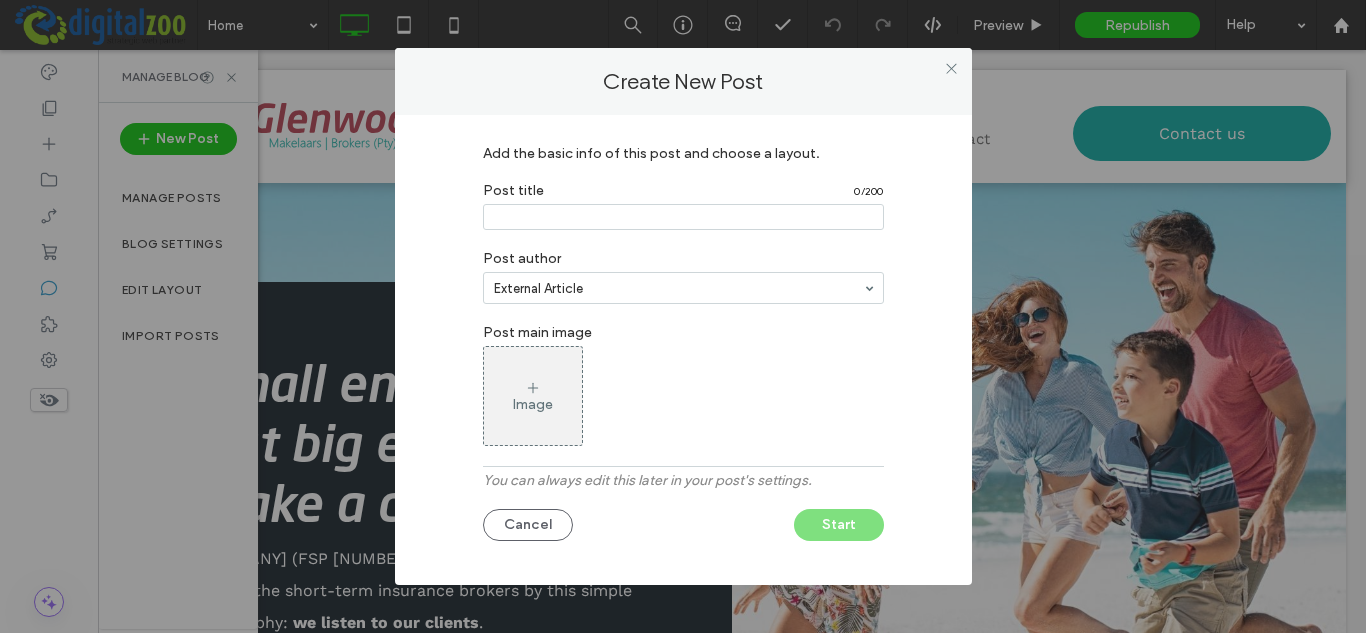 paste on "**********" 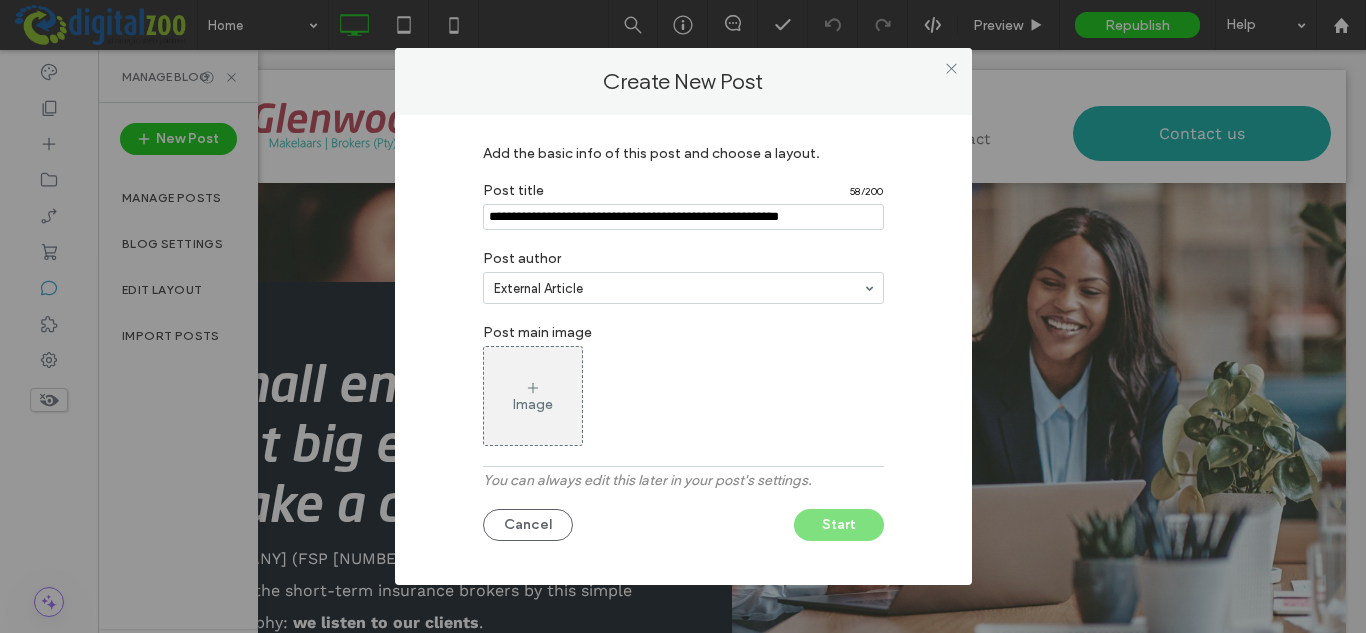 type on "**********" 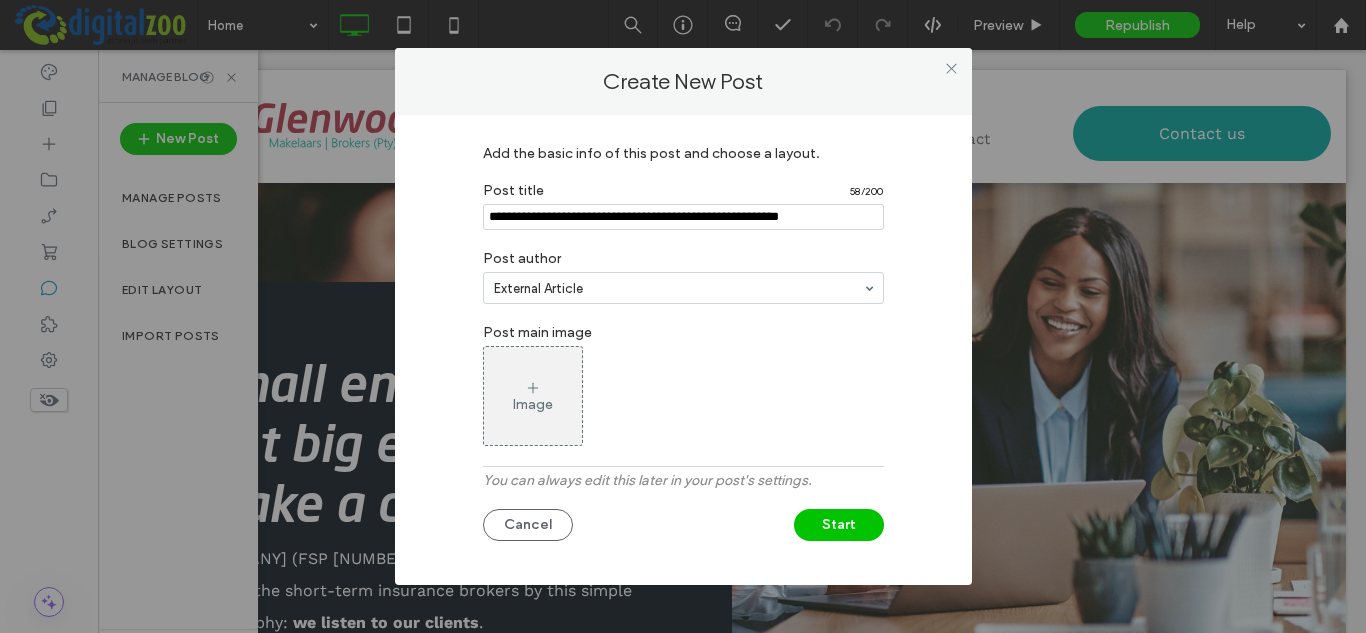 click on "Image" at bounding box center [533, 396] 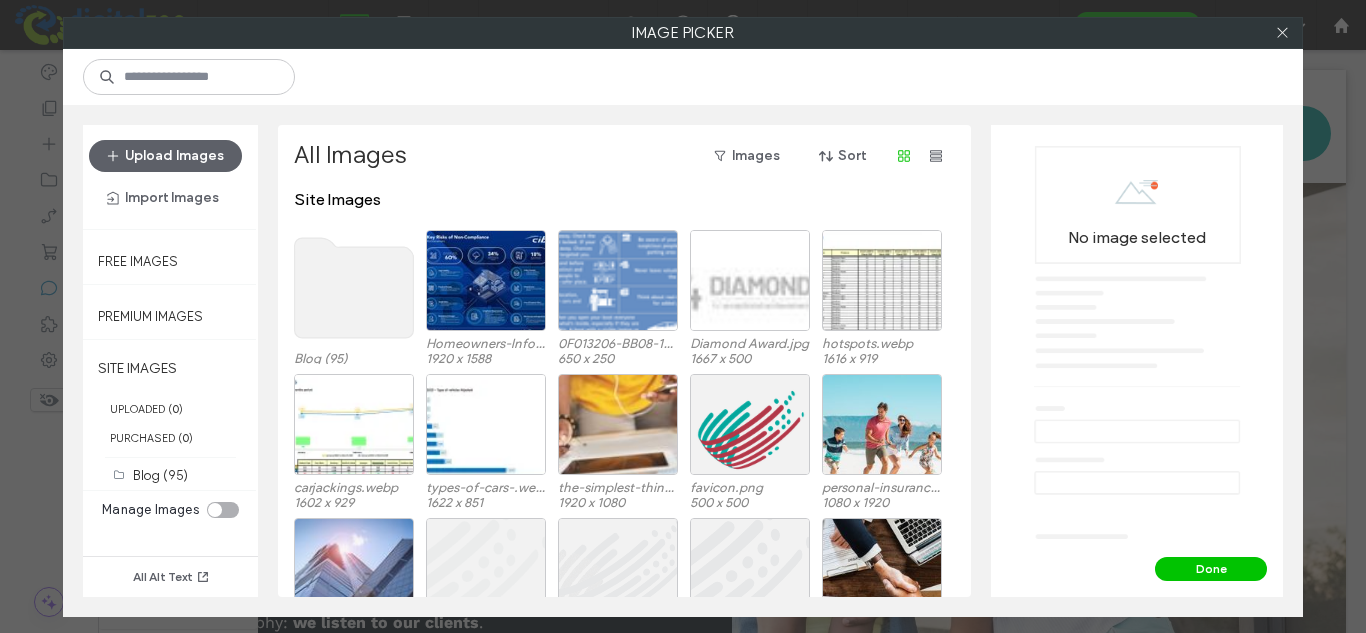 click 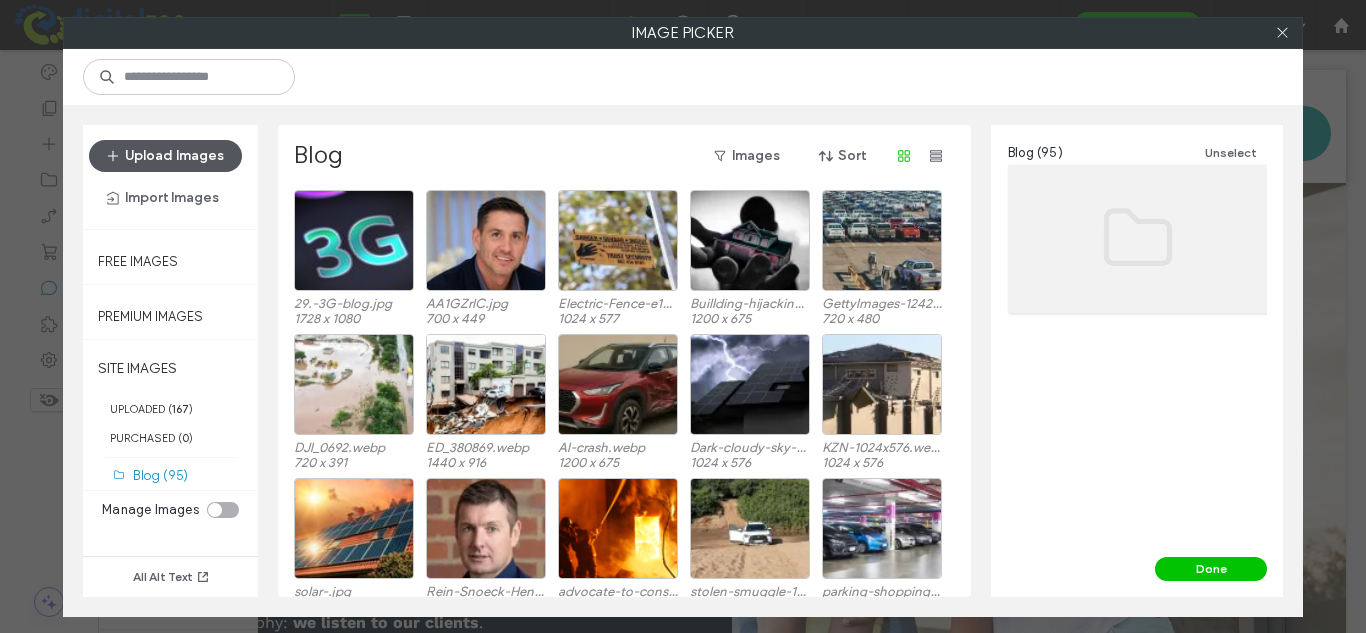 click on "Upload Images" at bounding box center (165, 156) 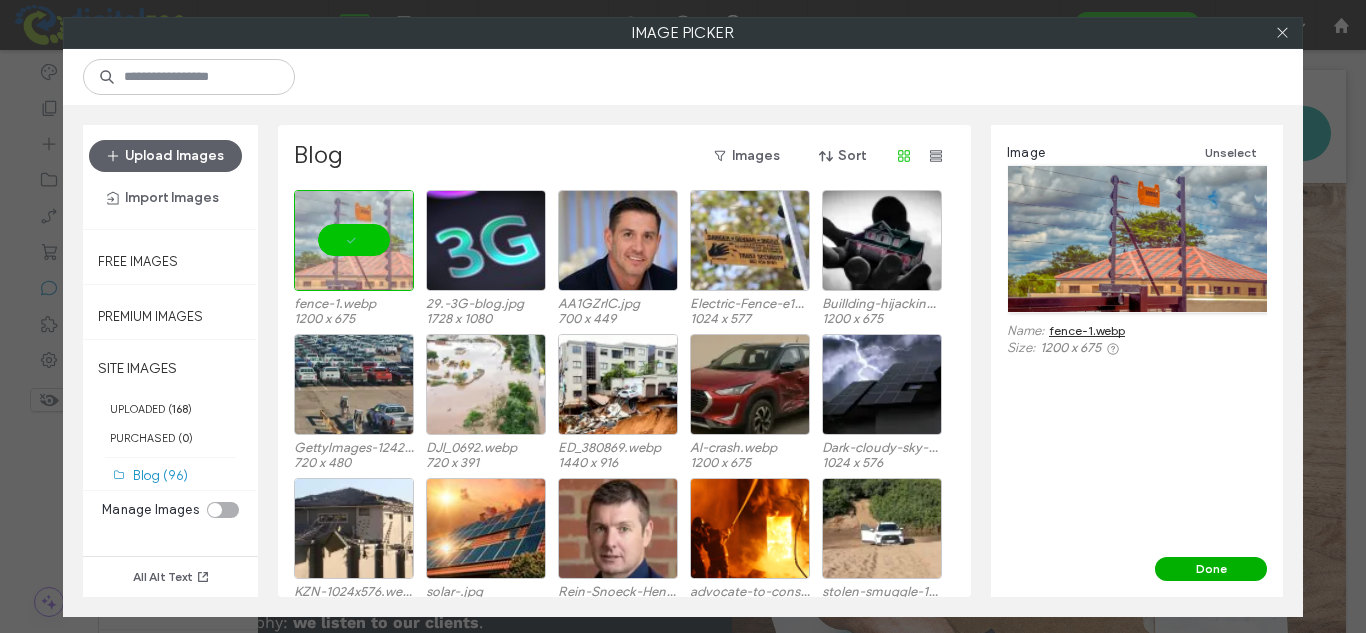 click on "Done" at bounding box center [1211, 569] 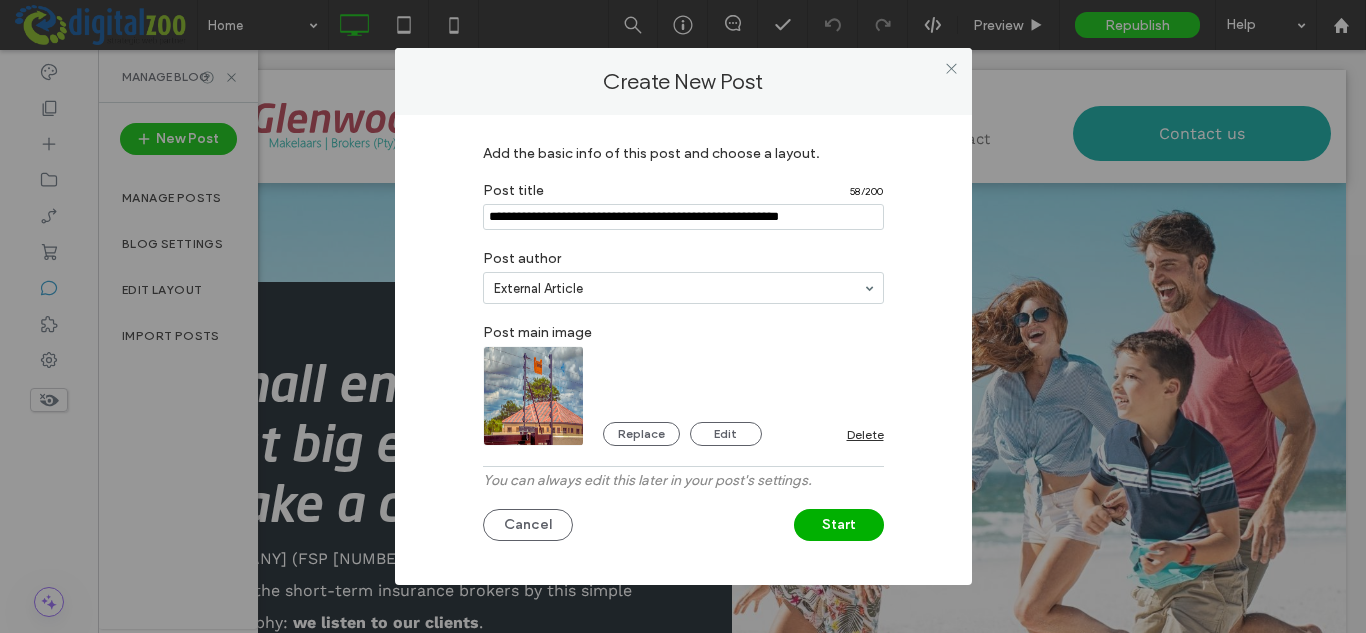 click on "Start" at bounding box center (839, 525) 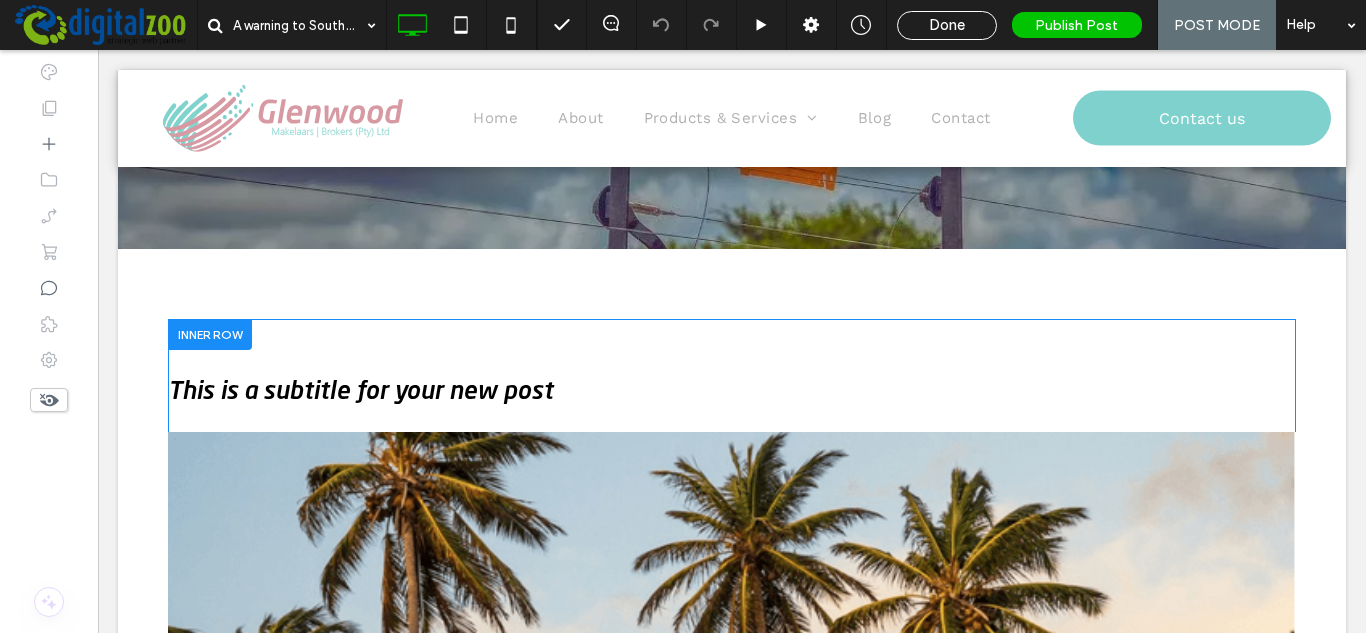 scroll, scrollTop: 600, scrollLeft: 0, axis: vertical 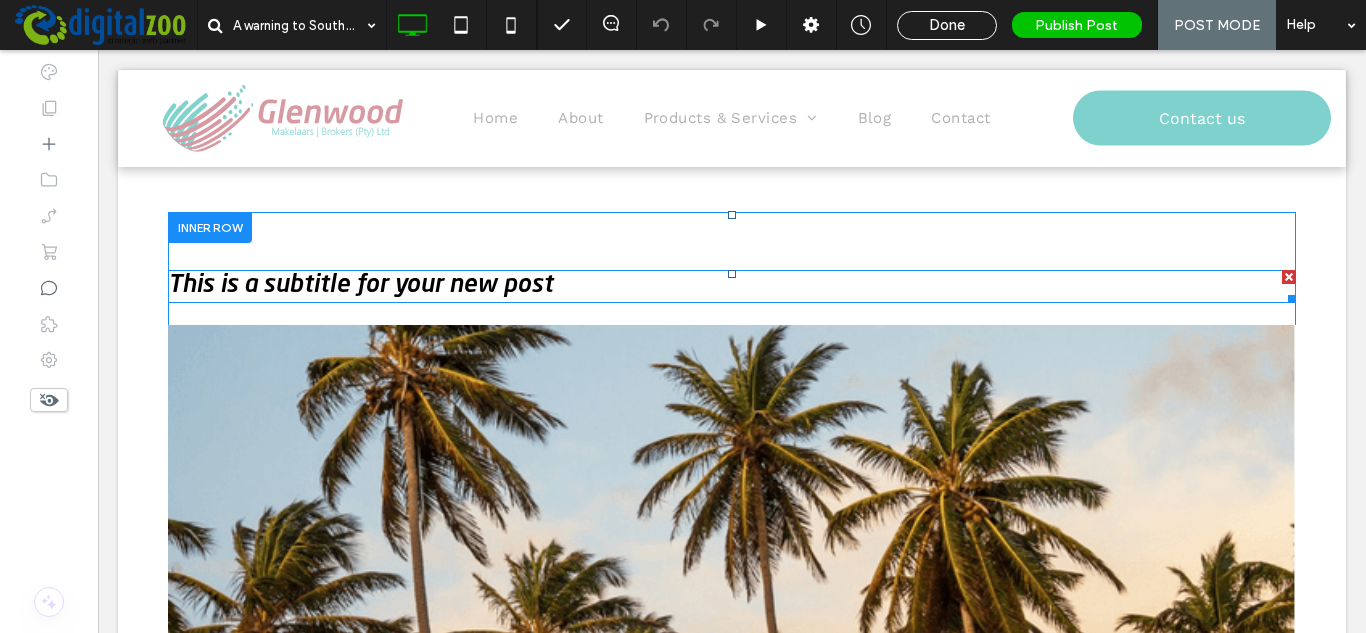 click at bounding box center [1289, 277] 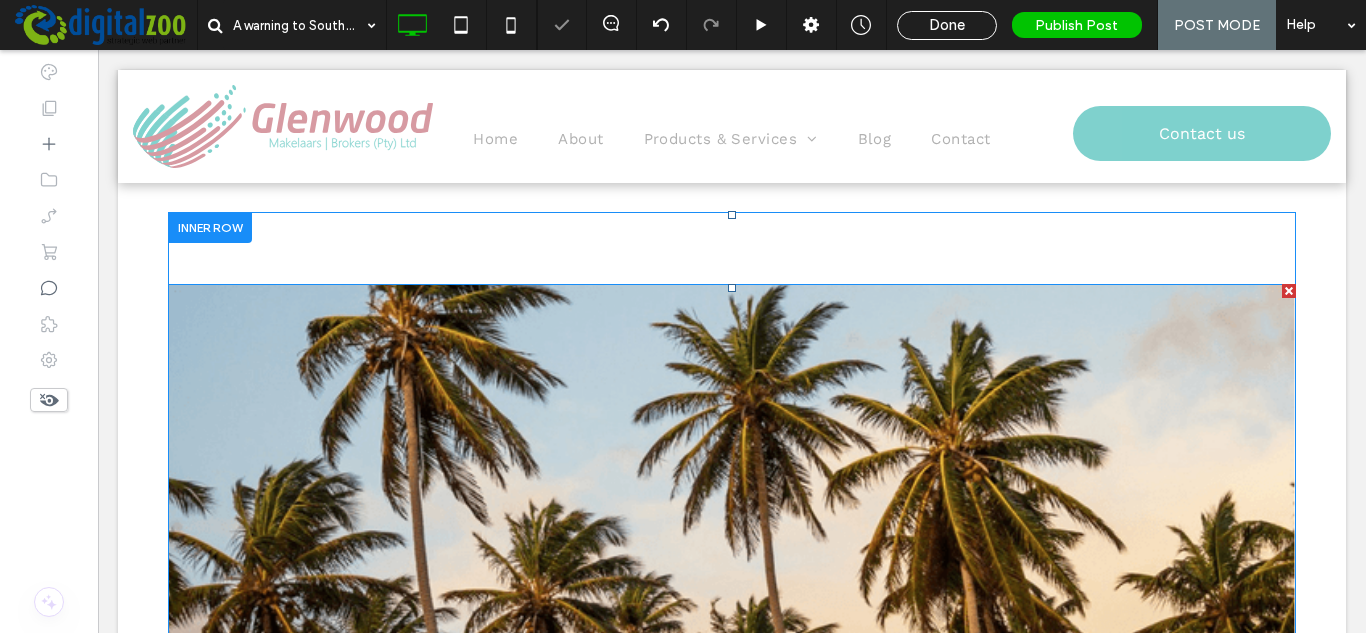 click at bounding box center [1289, 291] 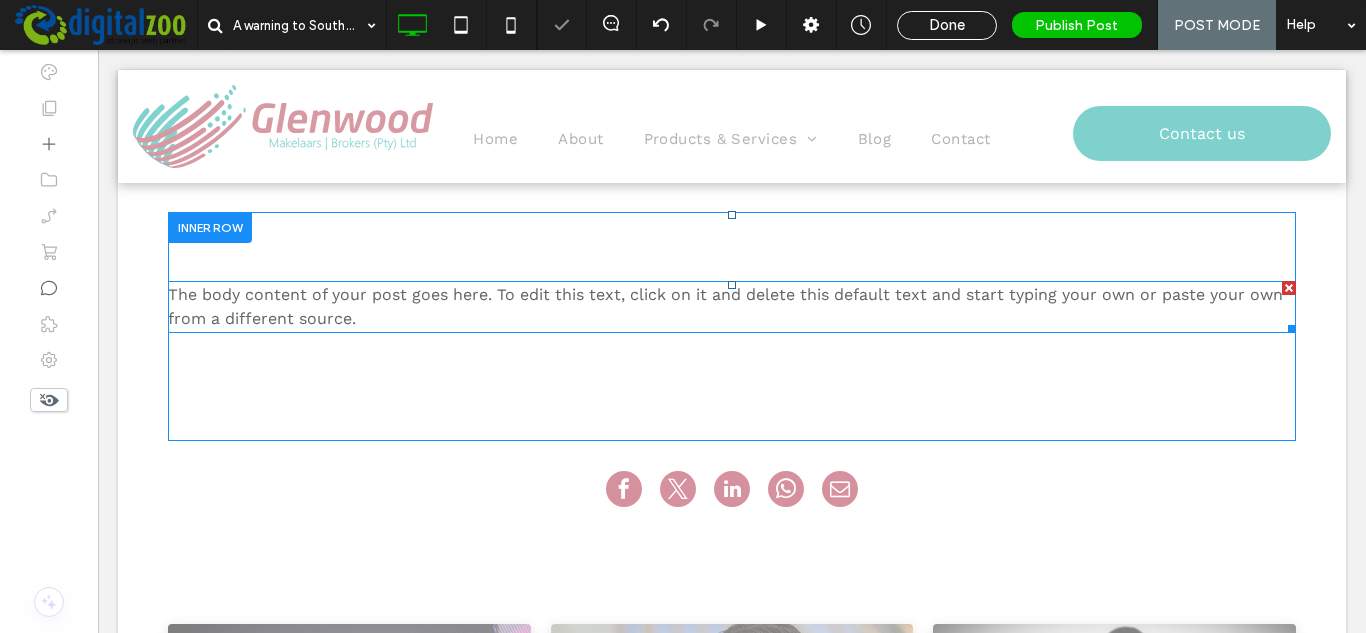 click on "The body content of your post goes here. To edit this text, click on it and delete this default text and start typing your own or paste your own from a different source." at bounding box center [732, 307] 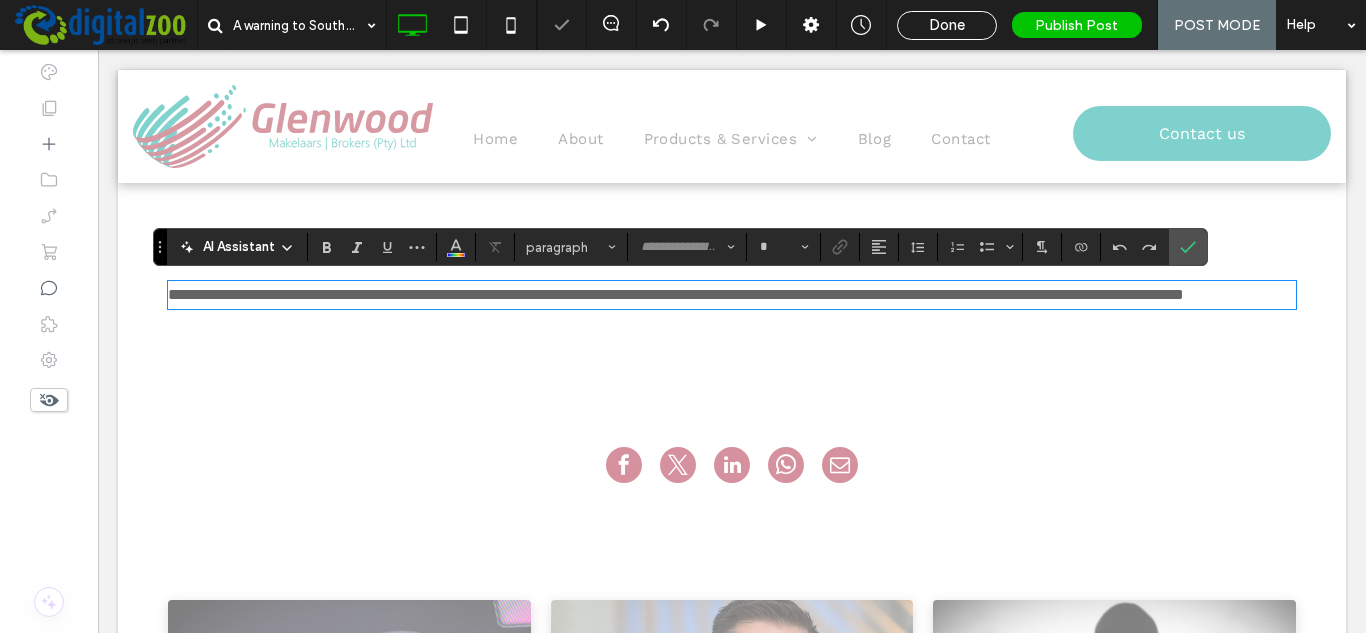 type on "*********" 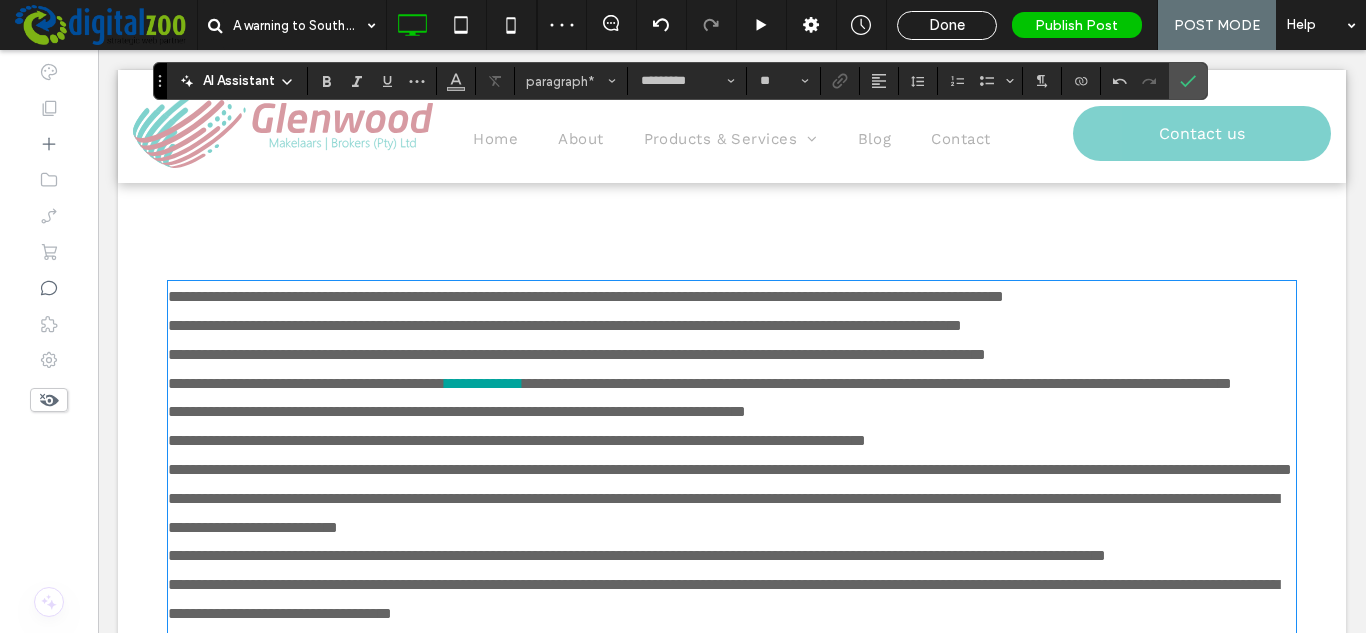 scroll, scrollTop: 1187, scrollLeft: 0, axis: vertical 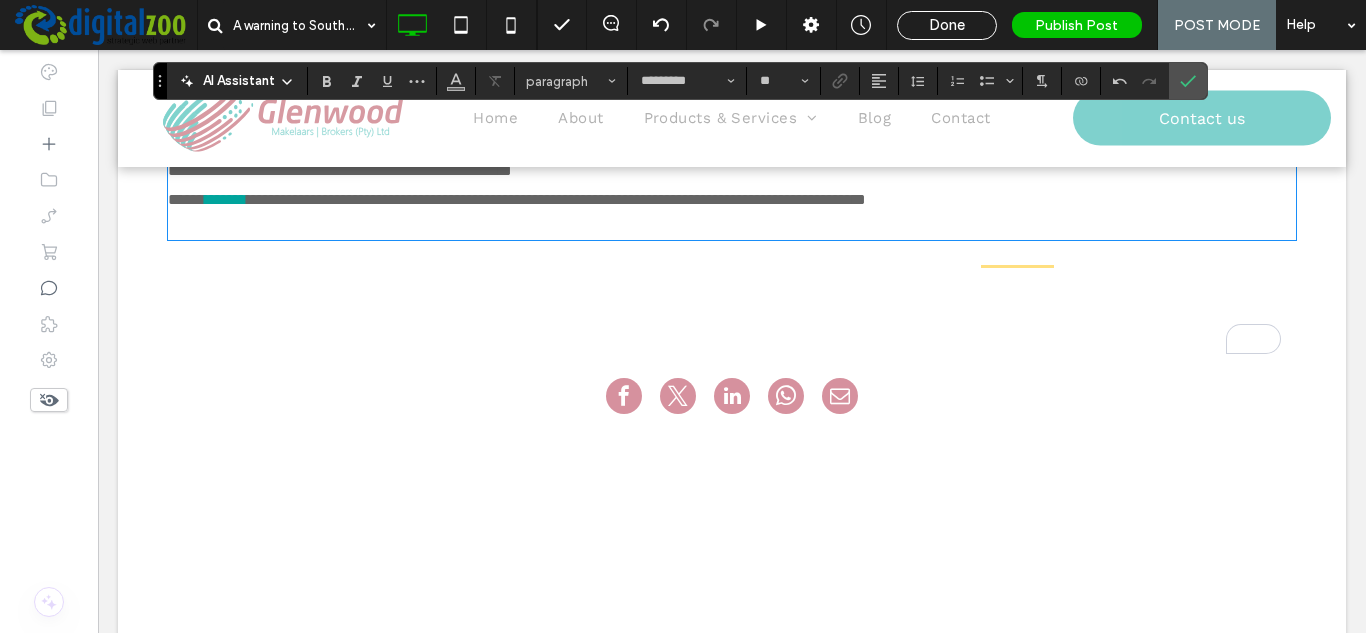 click at bounding box center (732, 226) 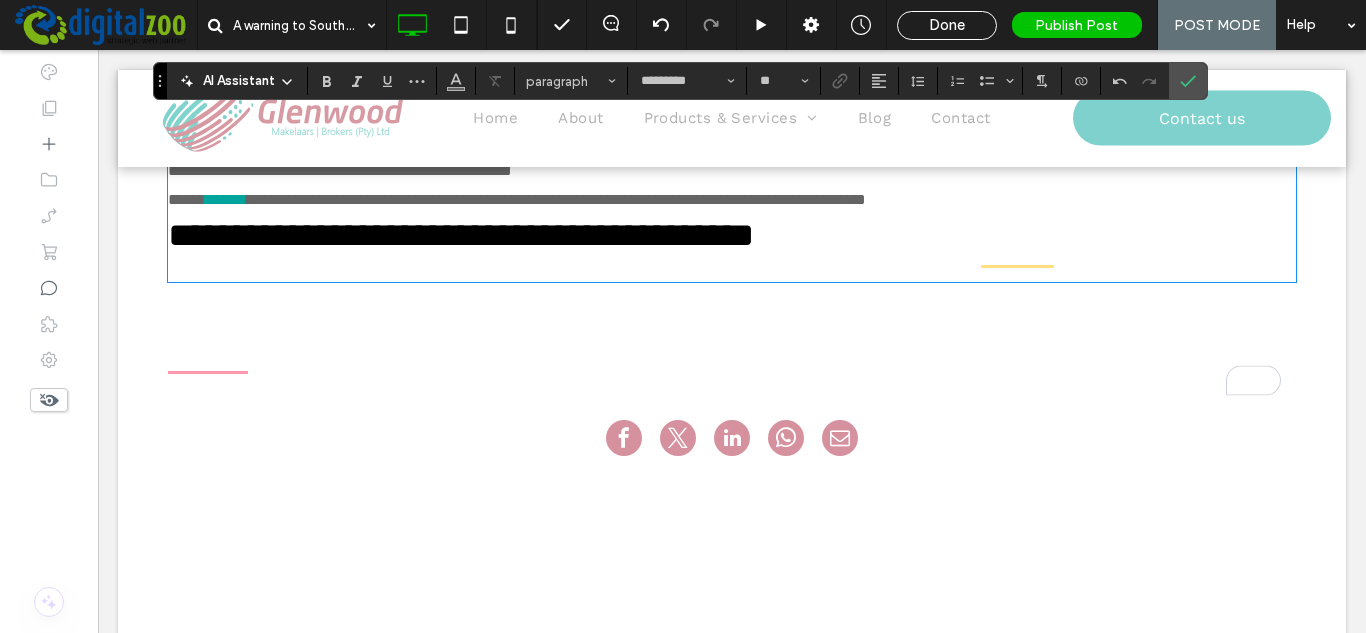 type on "**********" 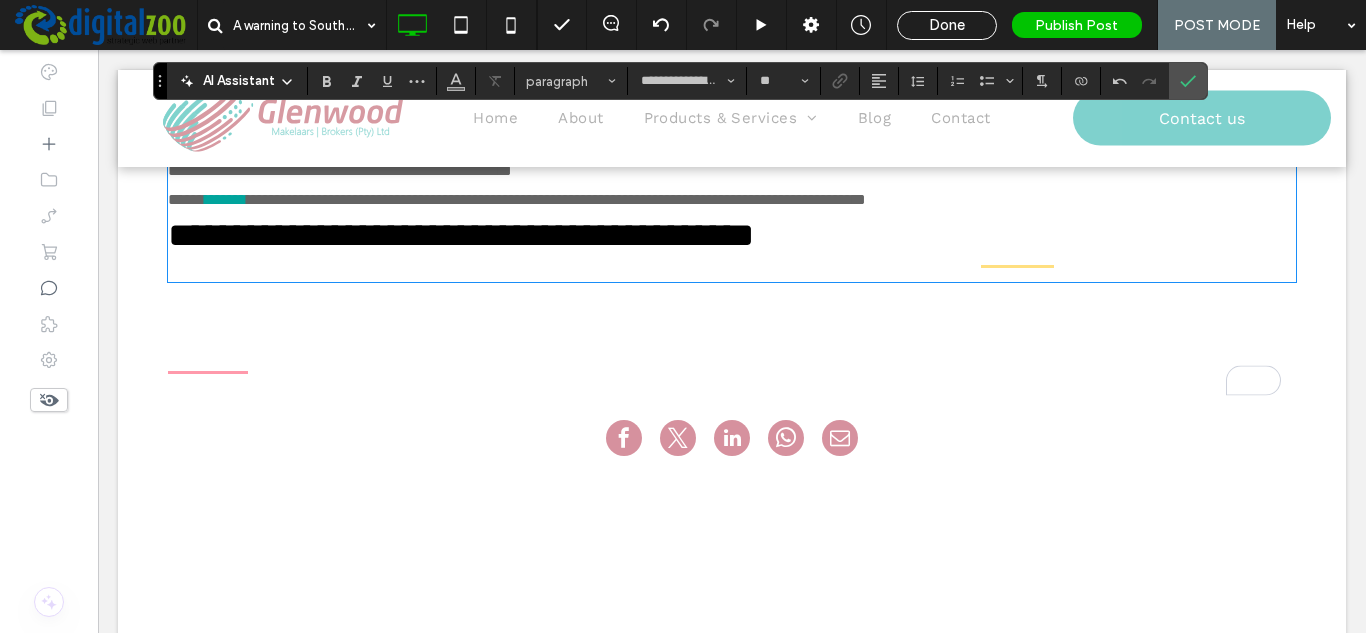click on "**********" at bounding box center (461, 235) 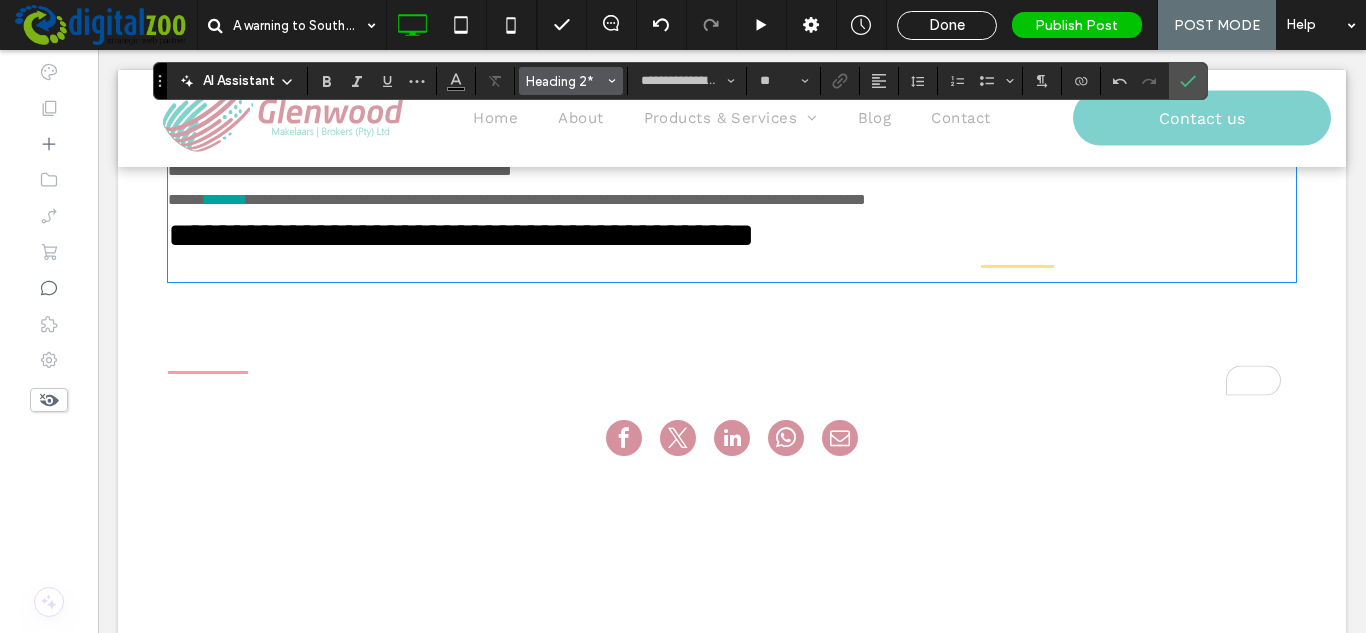 click on "Heading 2*" at bounding box center (565, 81) 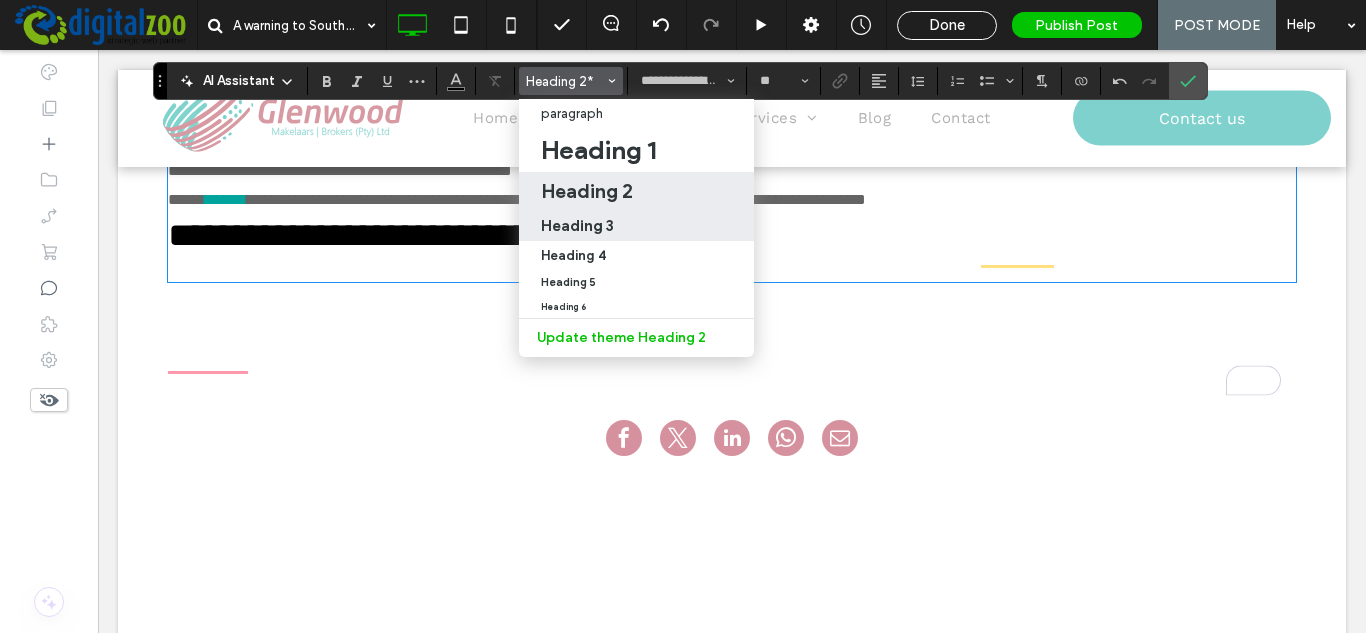 click on "Heading 3" at bounding box center (577, 225) 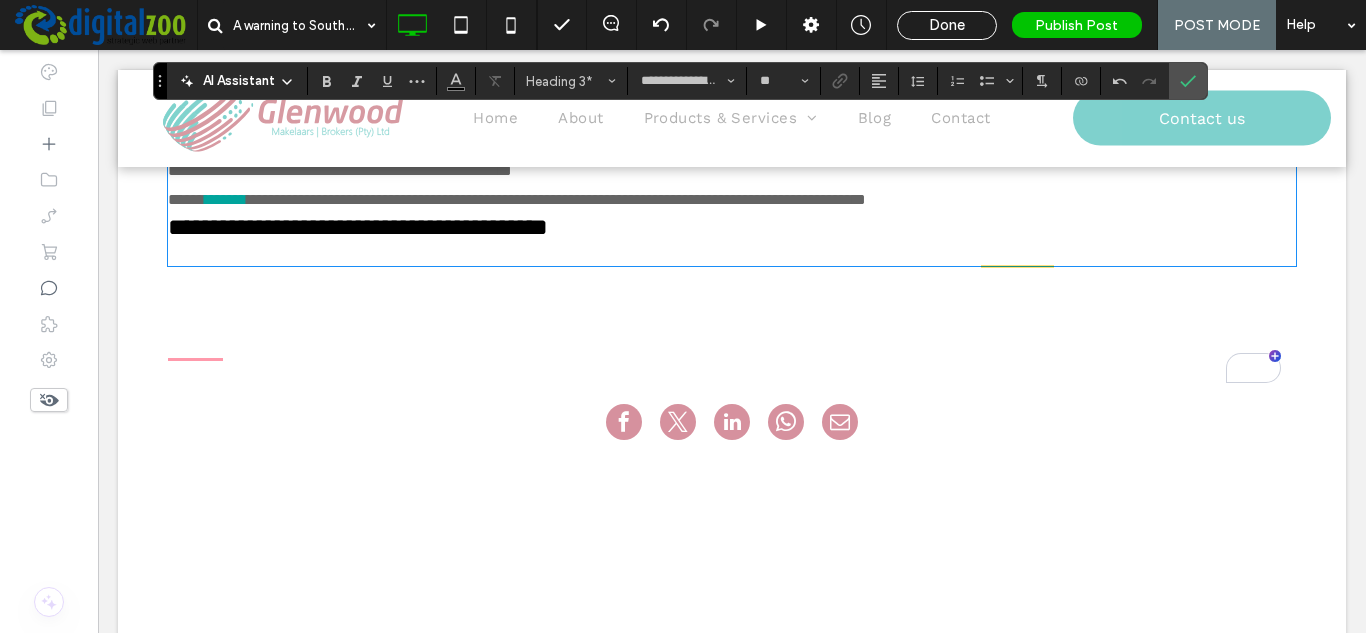 type on "*********" 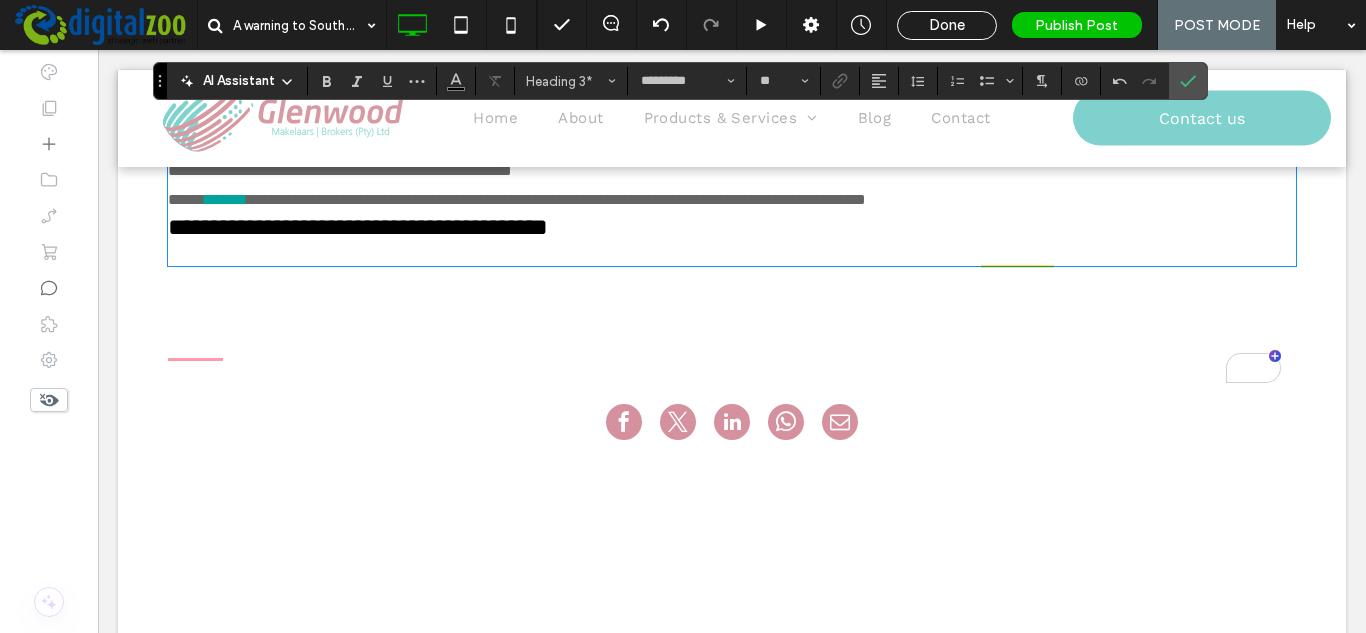 click at bounding box center [732, 252] 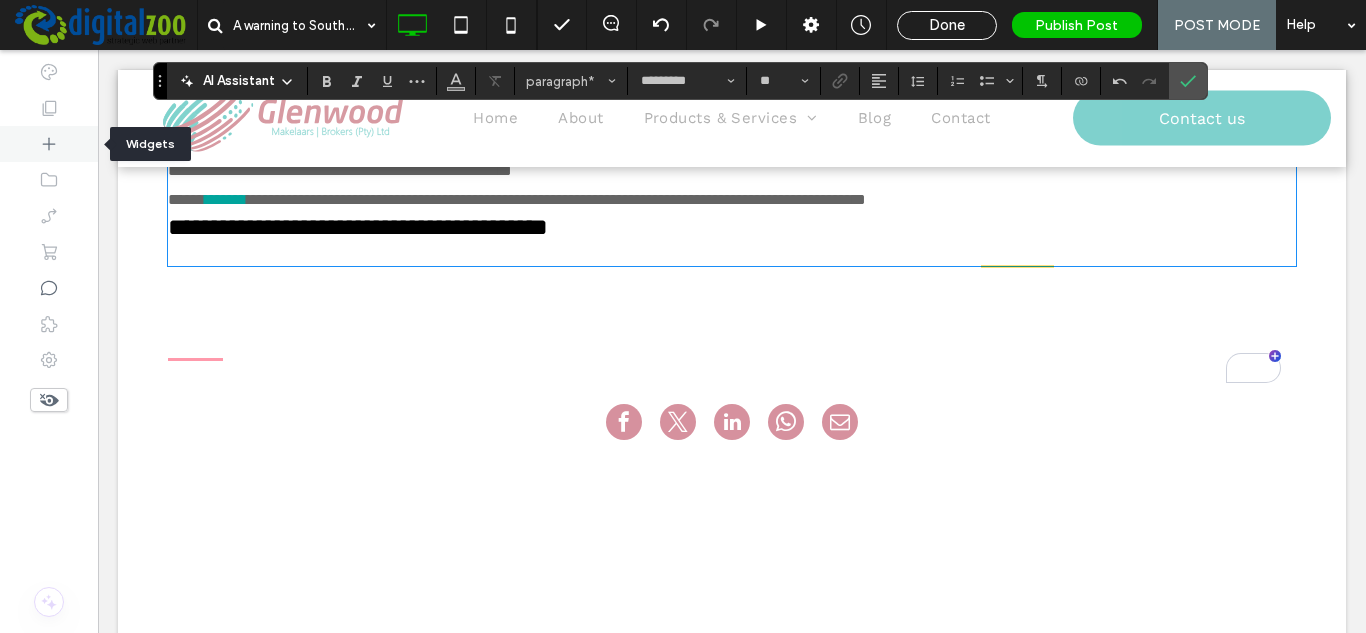 click 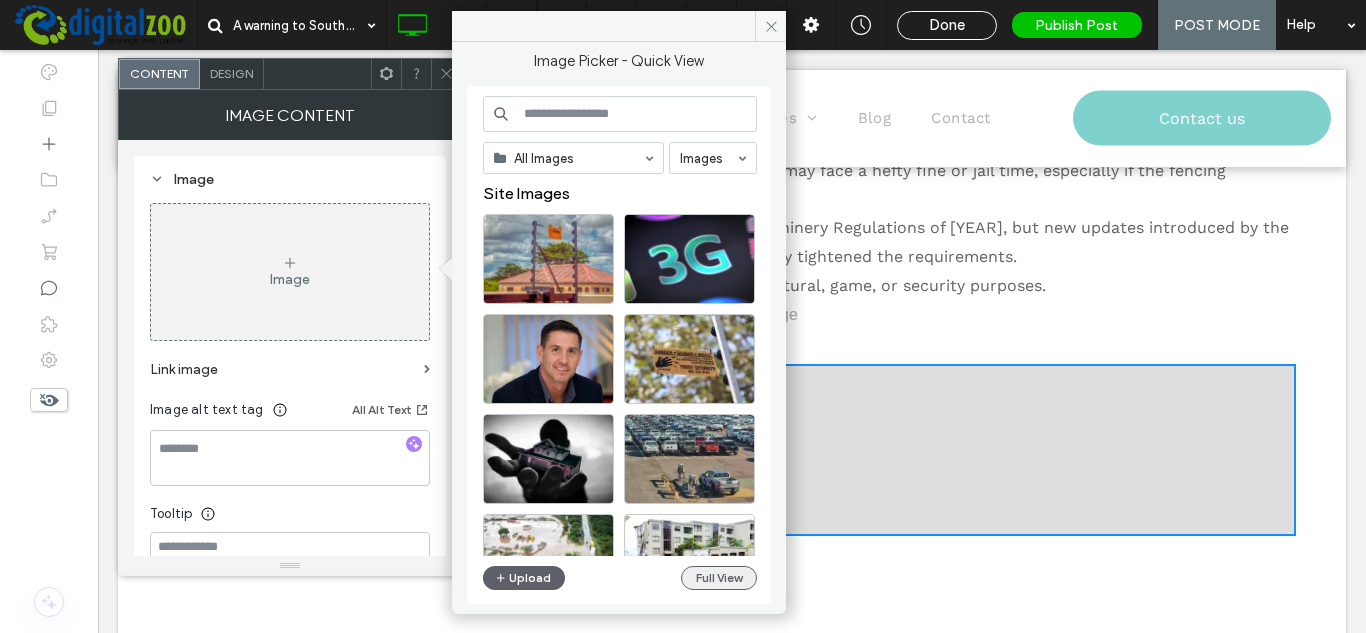 click on "Full View" at bounding box center [719, 578] 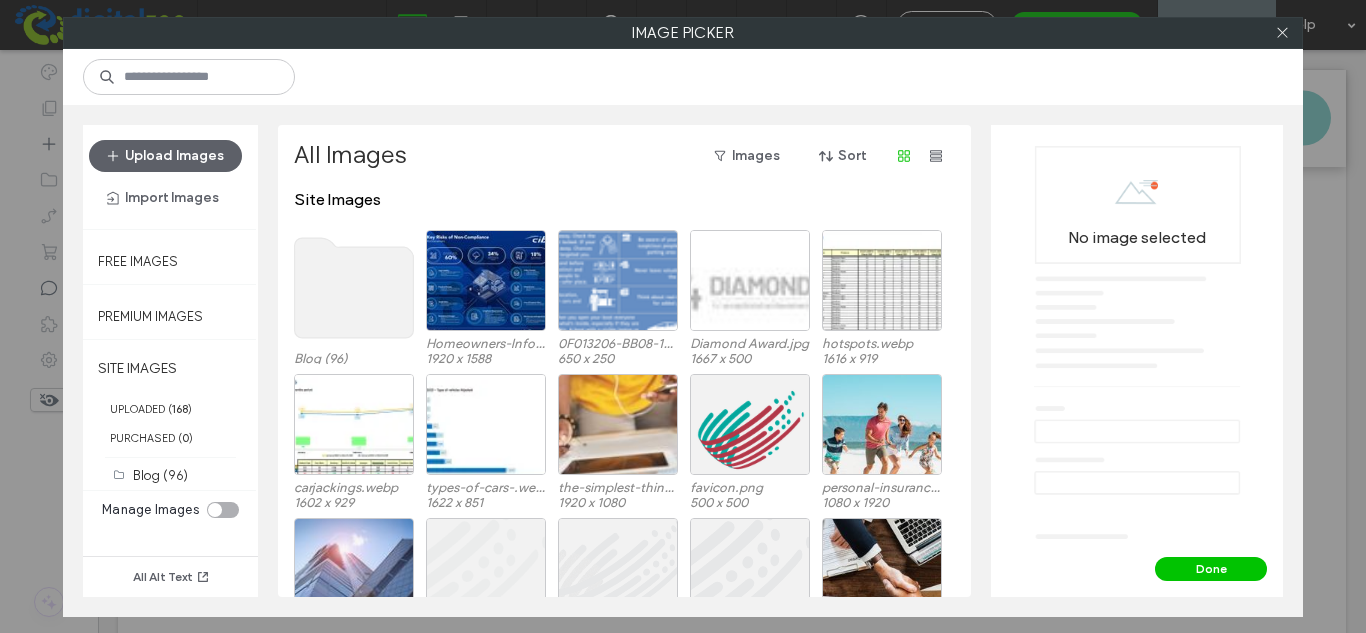 click 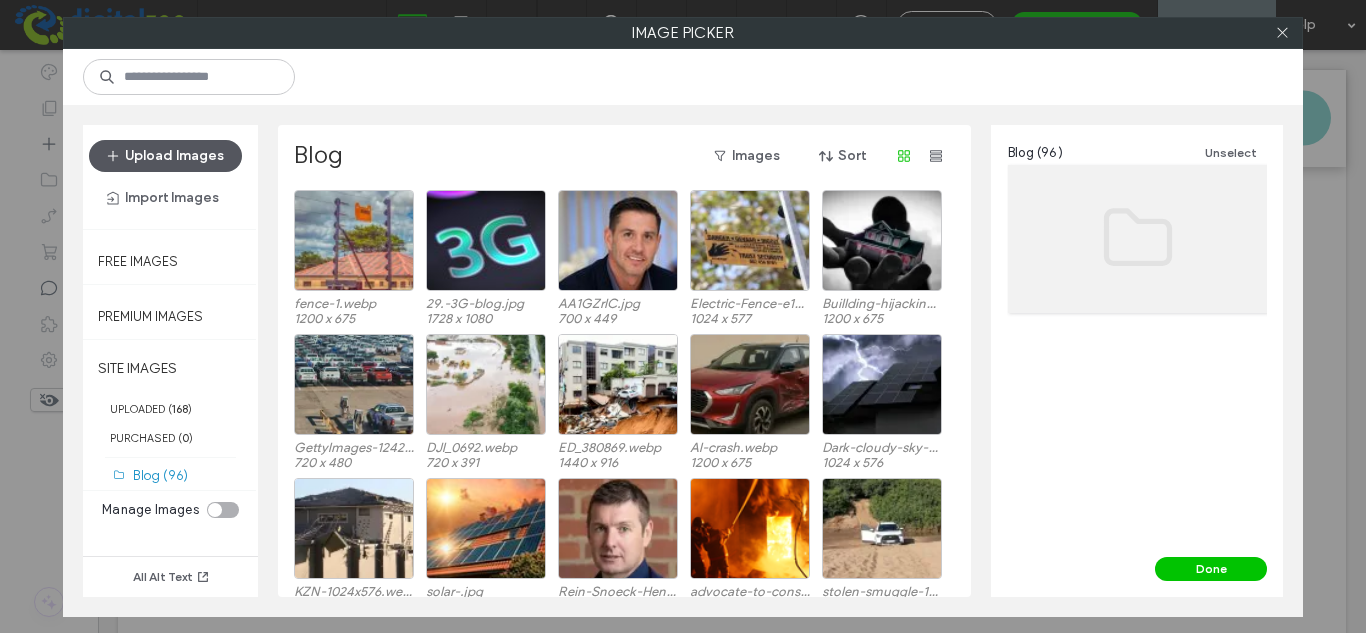 click on "Upload Images" at bounding box center [165, 156] 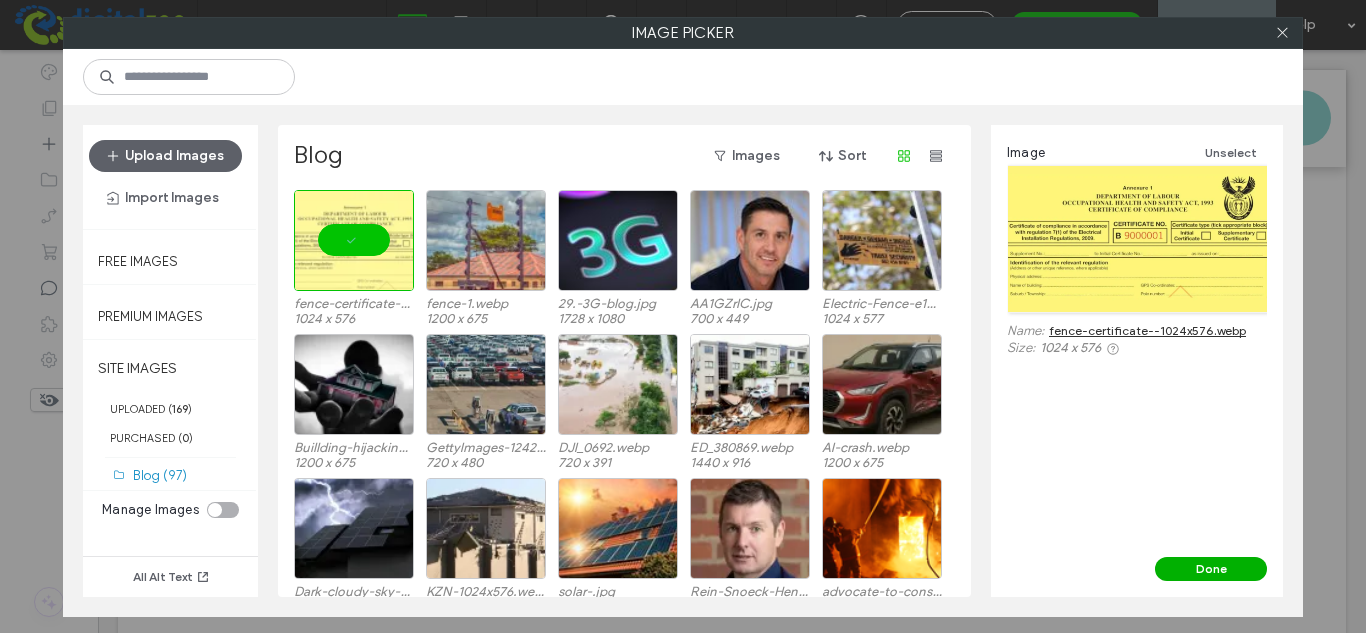 click on "Done" at bounding box center [1211, 569] 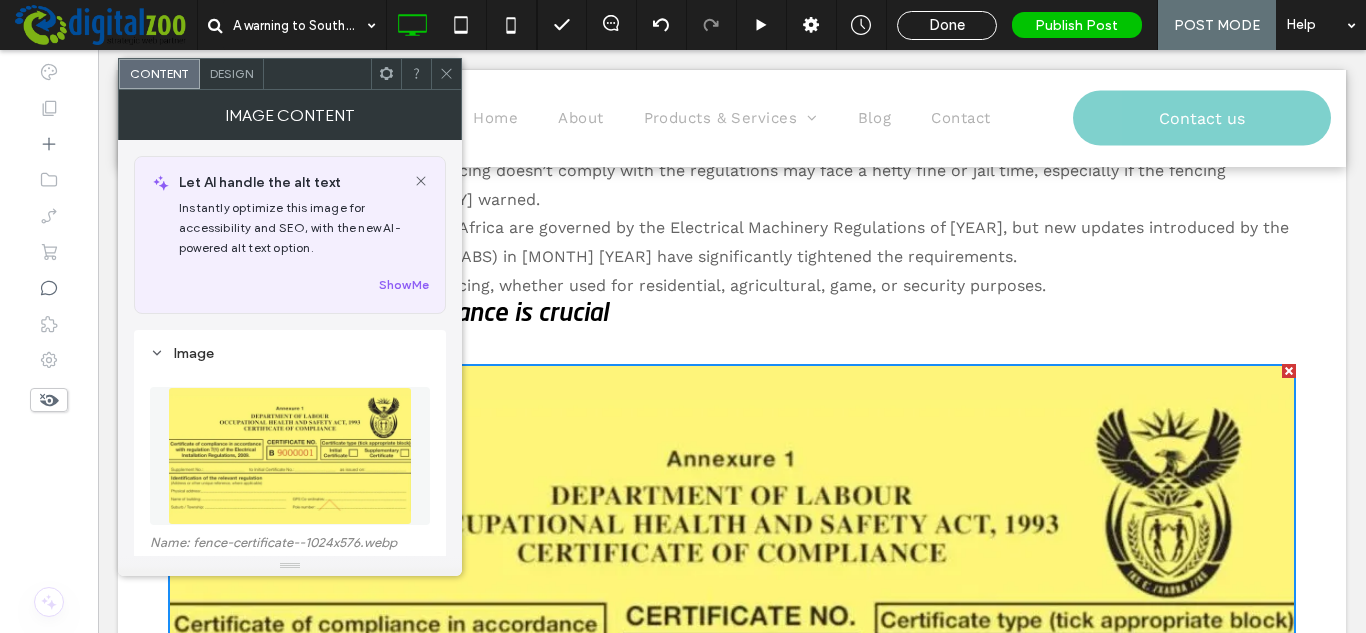 drag, startPoint x: 444, startPoint y: 74, endPoint x: 448, endPoint y: 85, distance: 11.7046995 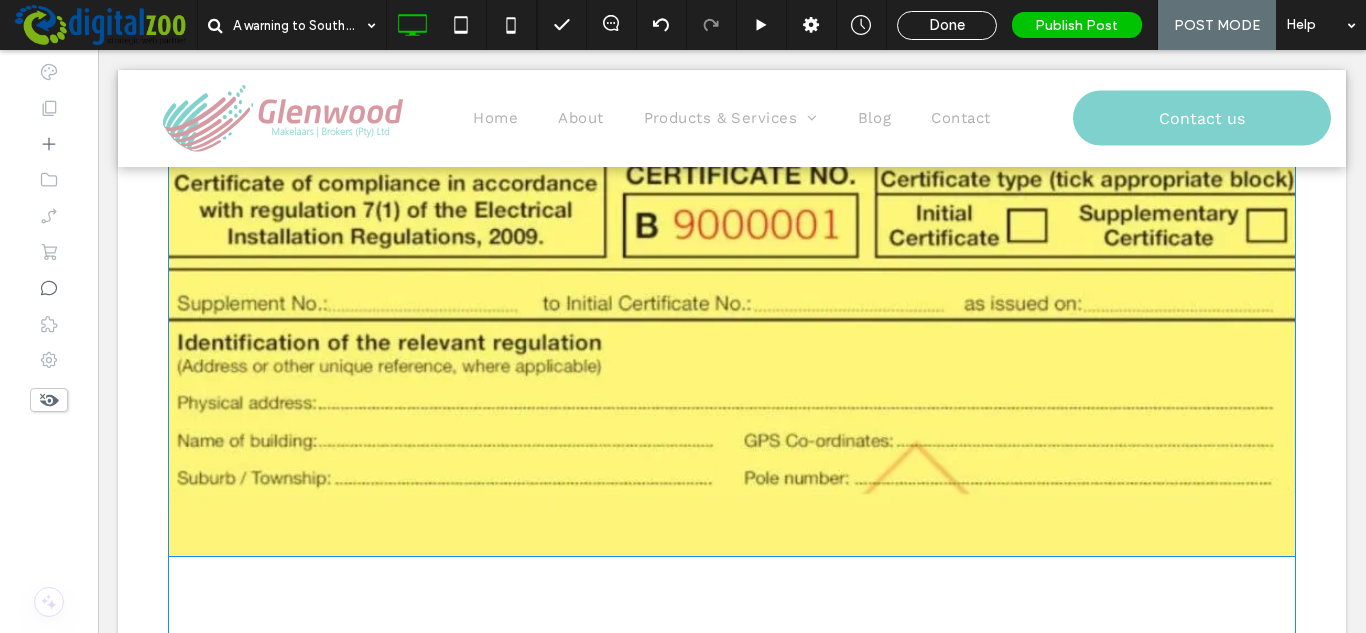scroll, scrollTop: 1687, scrollLeft: 0, axis: vertical 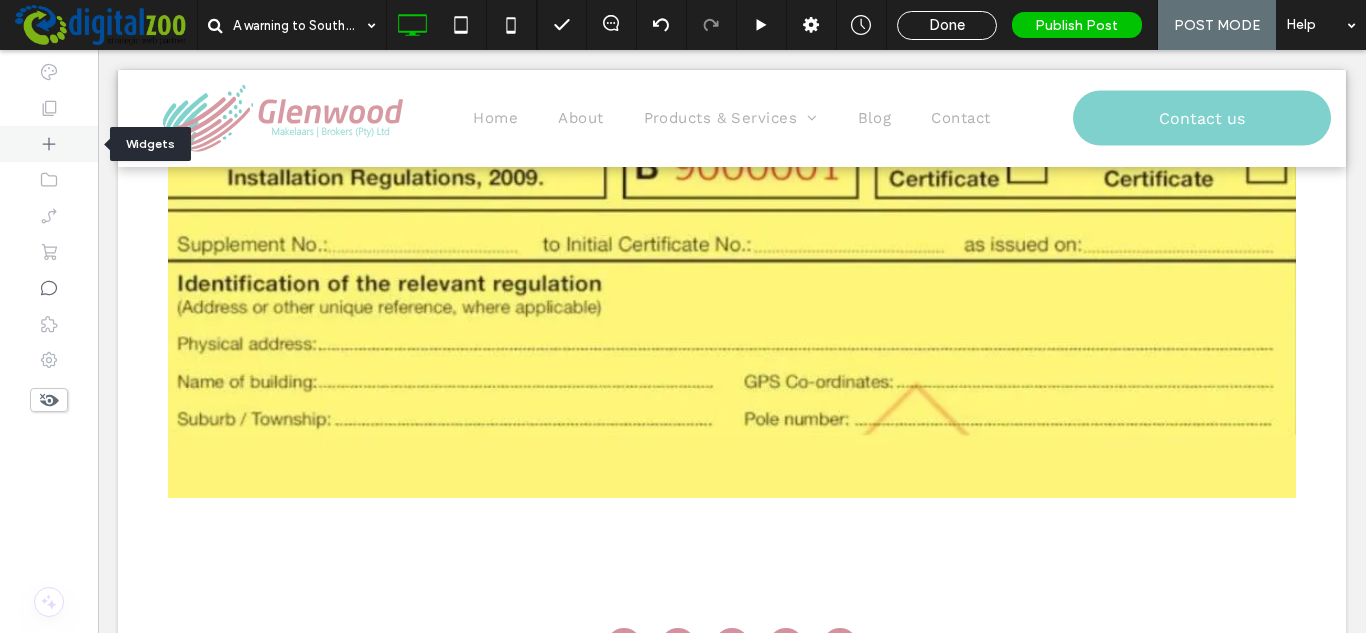click 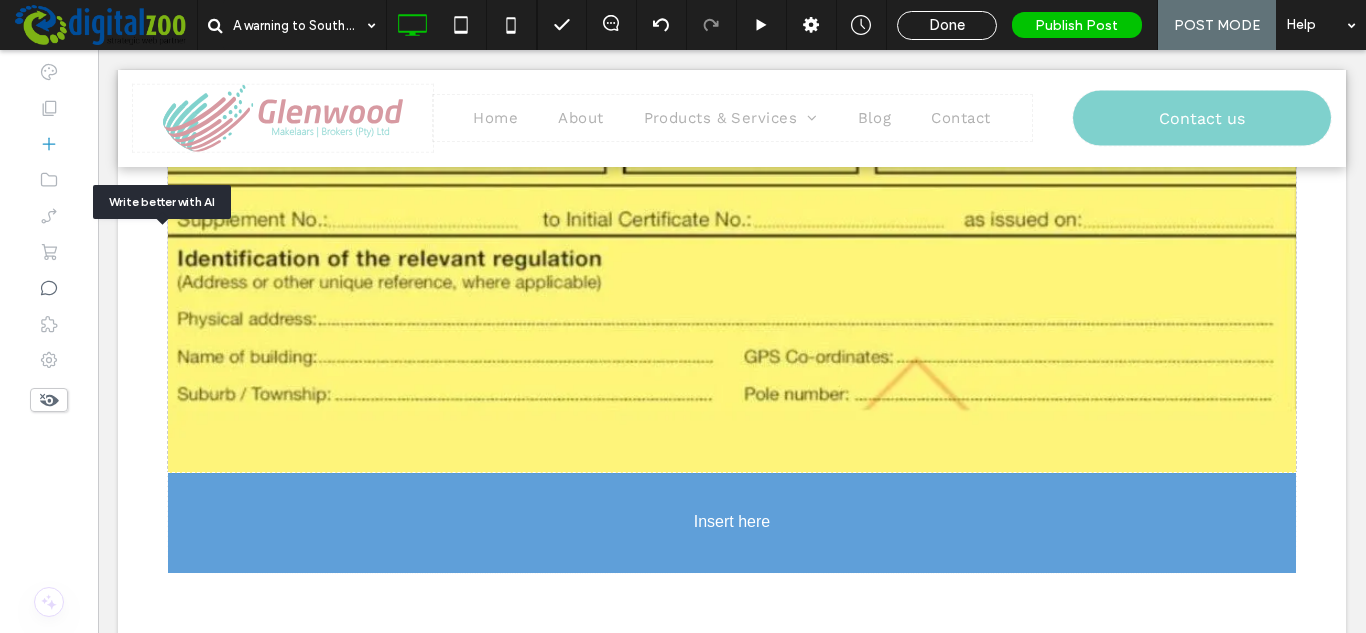 scroll, scrollTop: 1717, scrollLeft: 0, axis: vertical 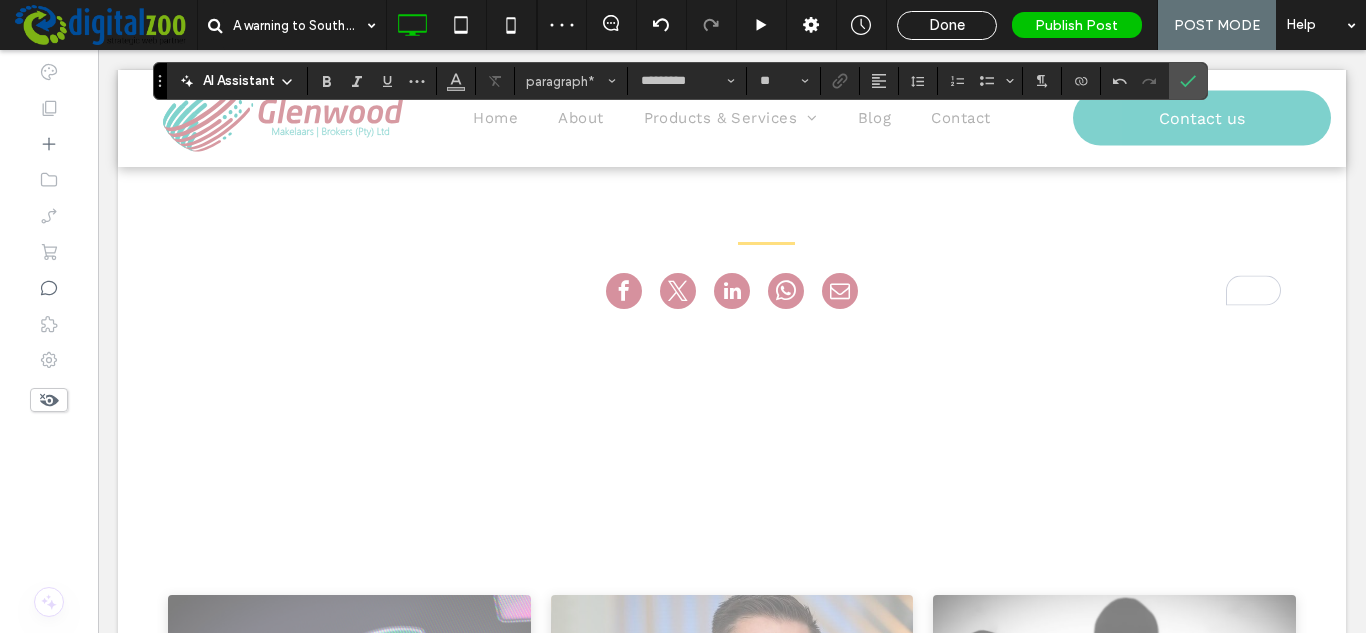 click on "**********" at bounding box center [732, 76] 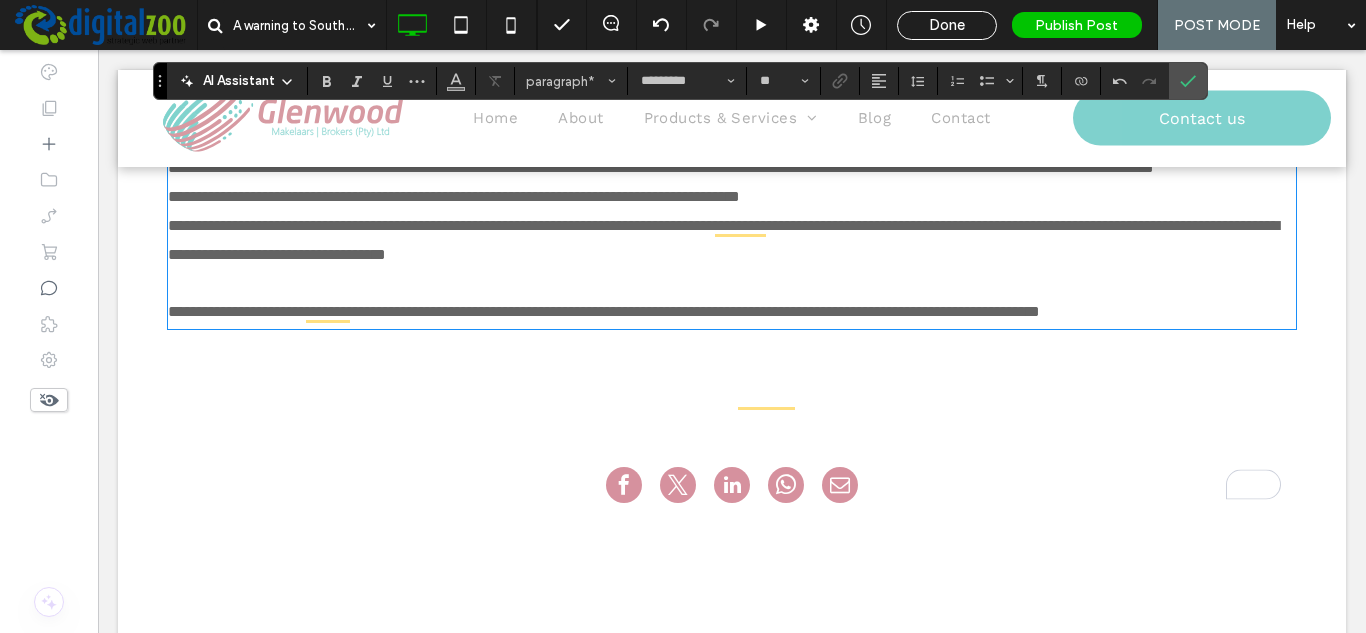 scroll, scrollTop: 2323, scrollLeft: 0, axis: vertical 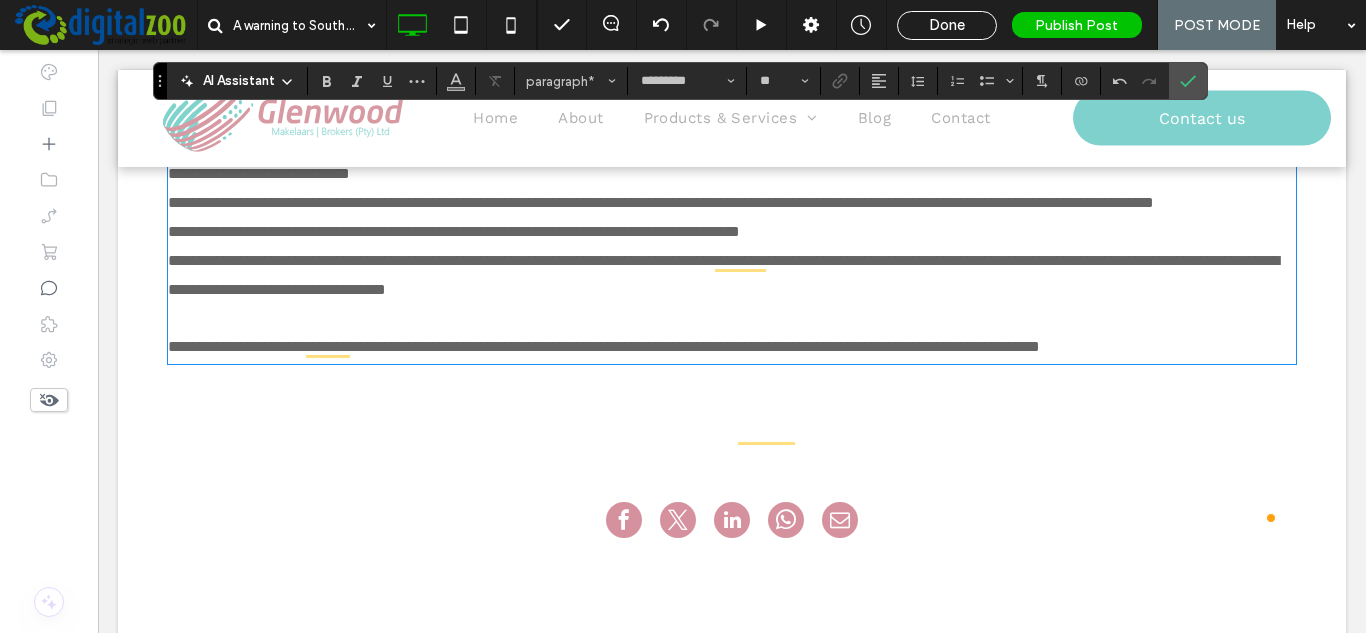 click on "**********" at bounding box center [732, 232] 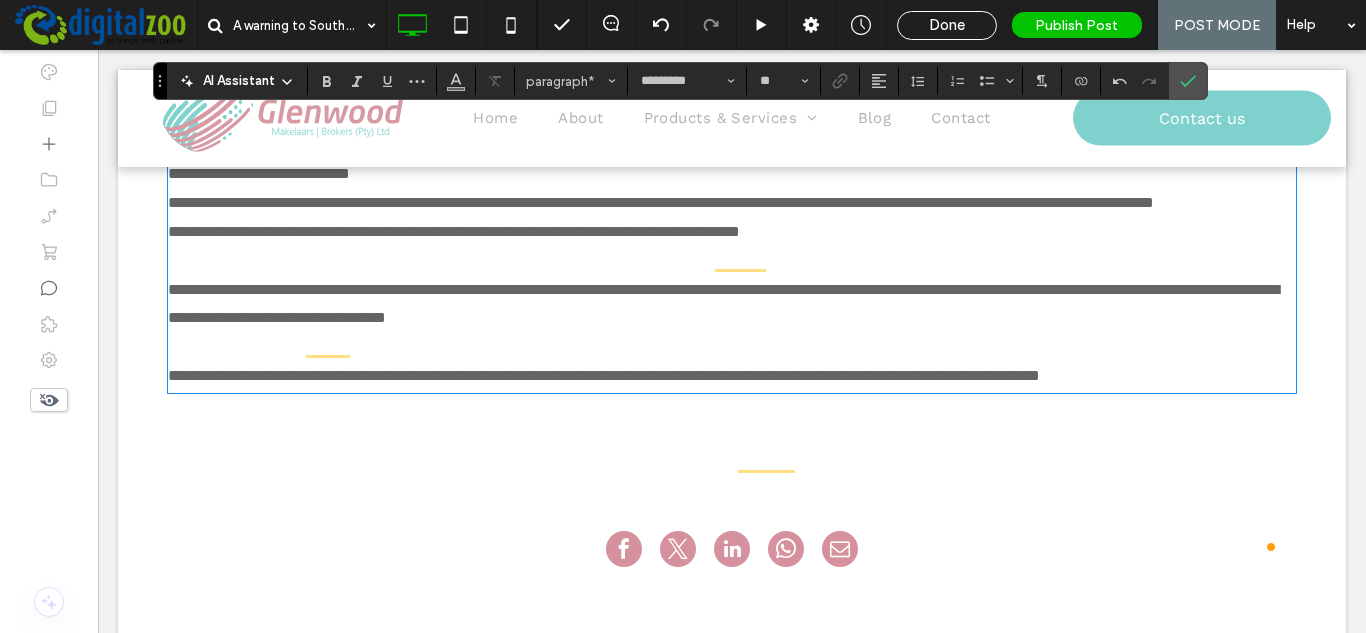 click on "**********" at bounding box center (732, 203) 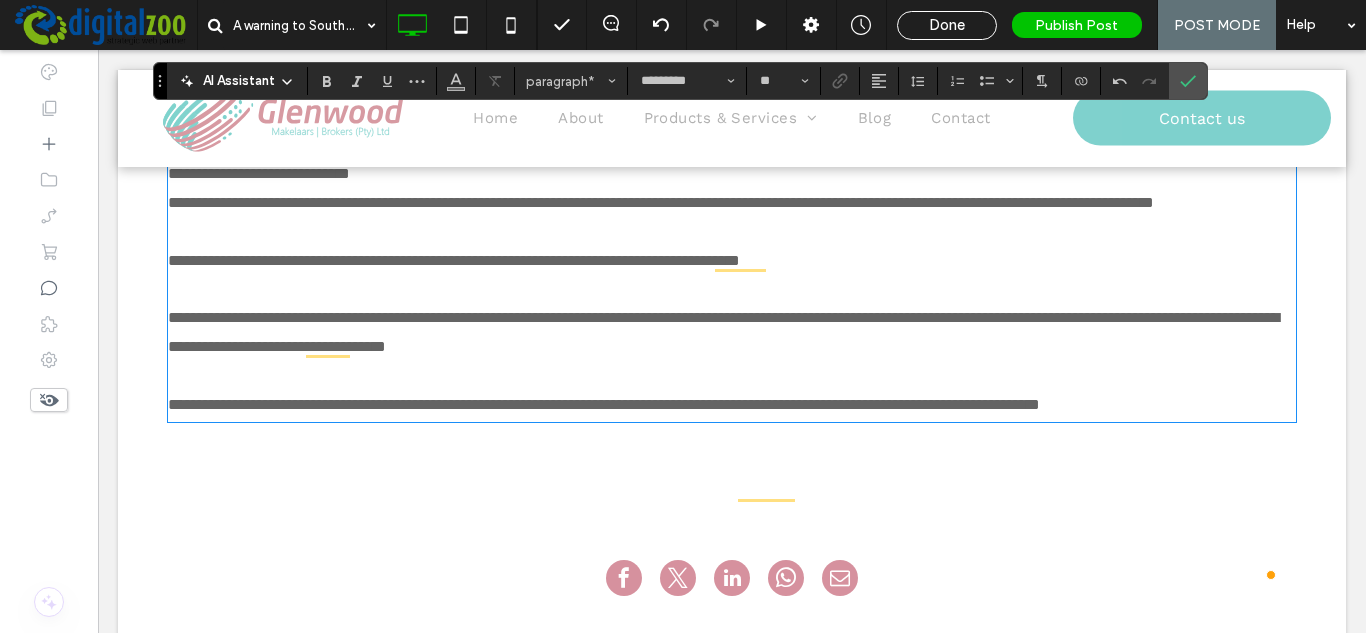 click on "**********" at bounding box center (732, 161) 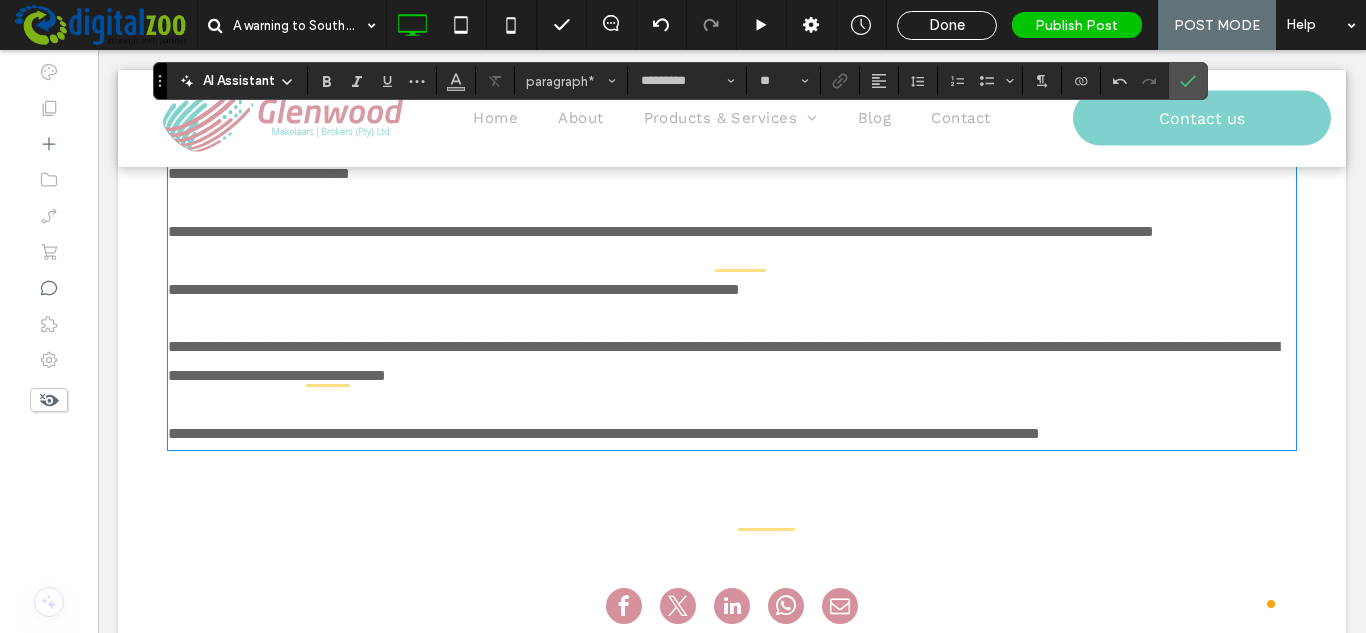click on "**********" at bounding box center [732, 117] 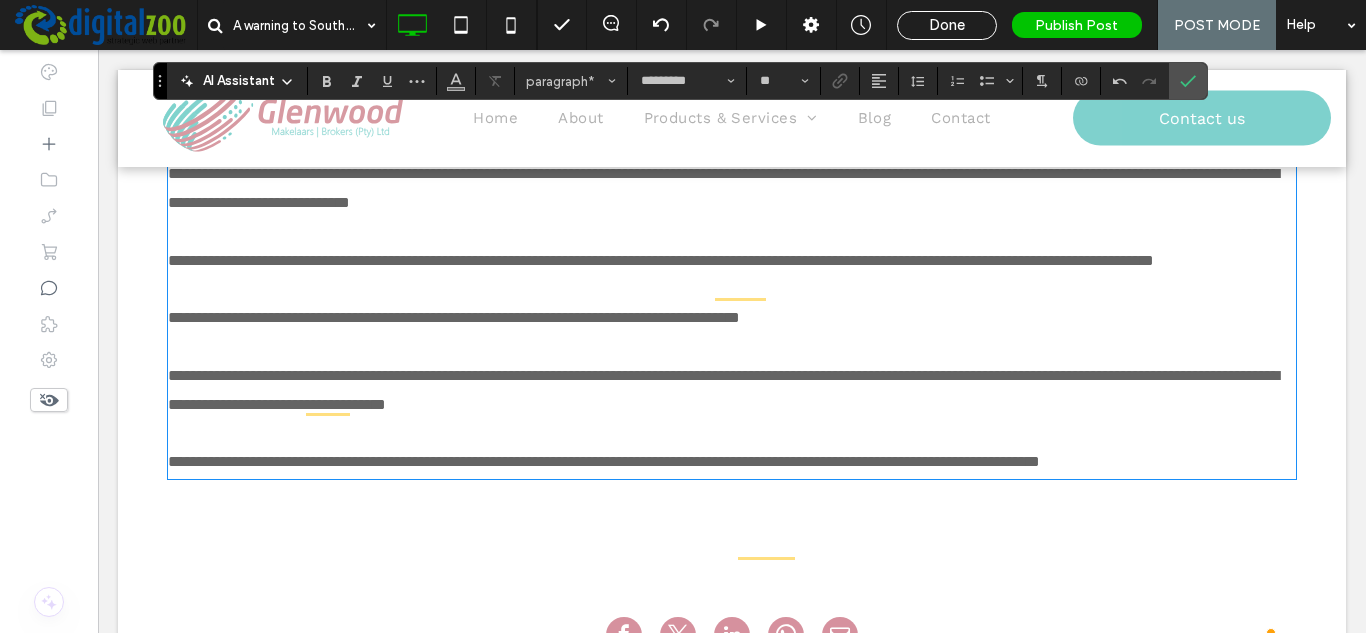scroll, scrollTop: 2223, scrollLeft: 0, axis: vertical 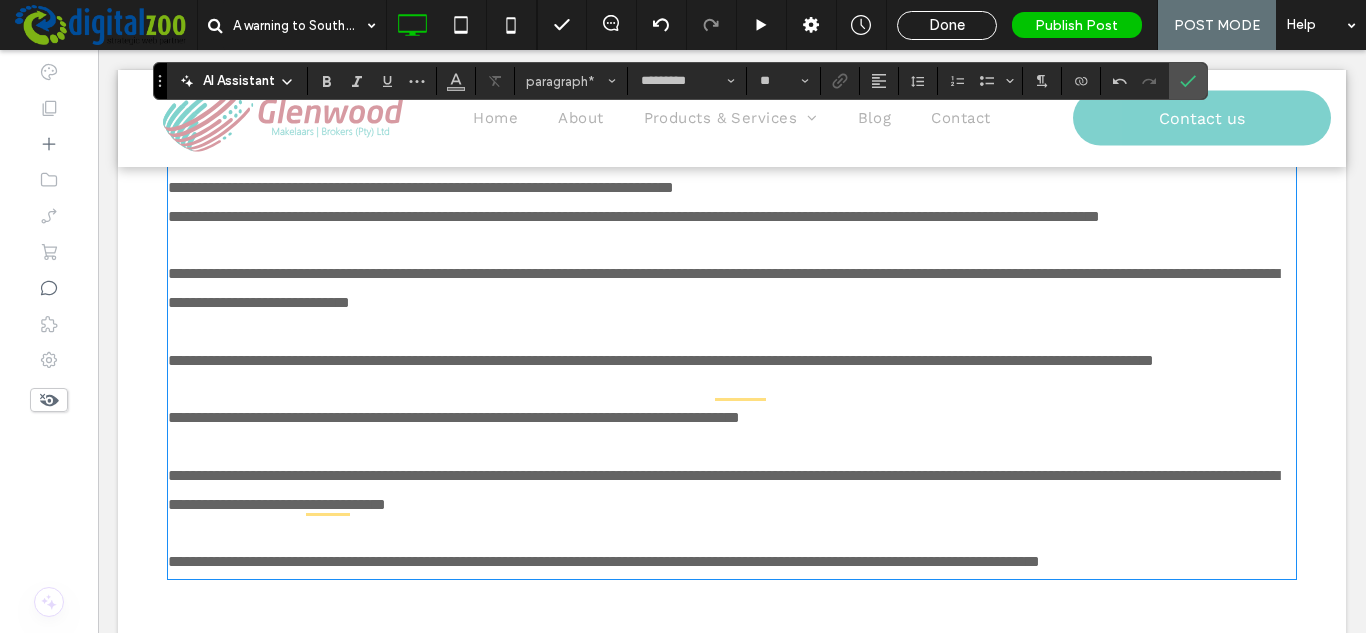 click on "**********" at bounding box center (732, 188) 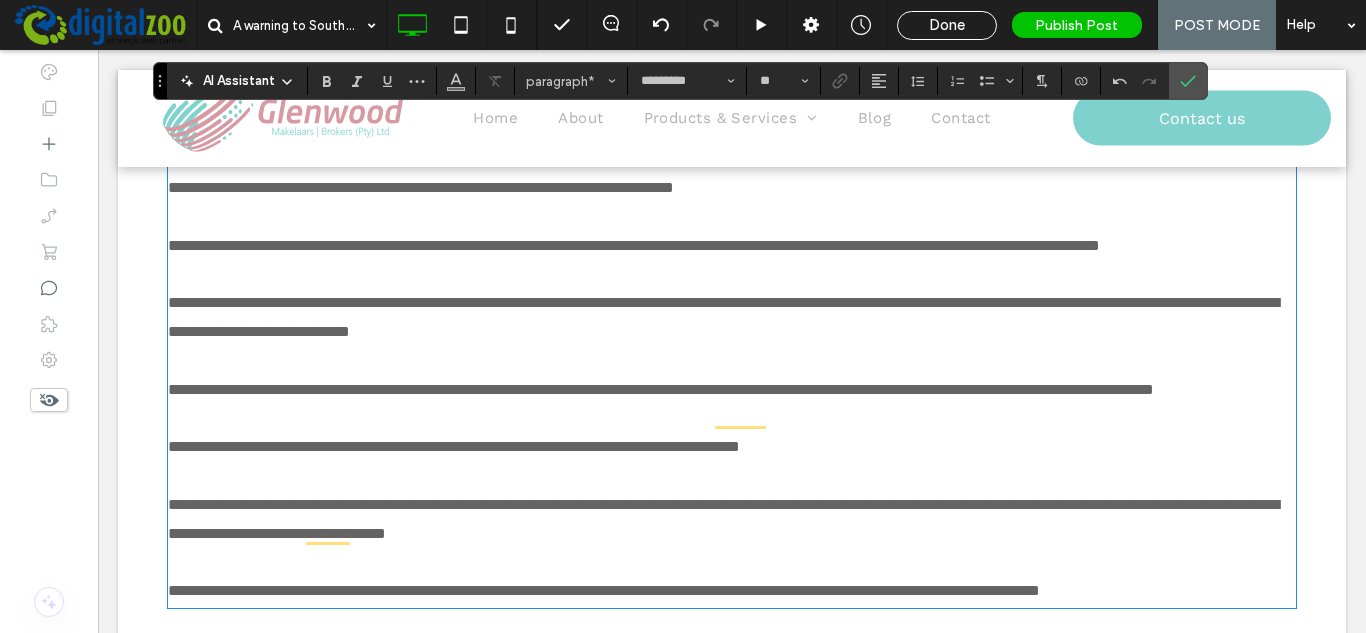 click on "**********" at bounding box center [732, 159] 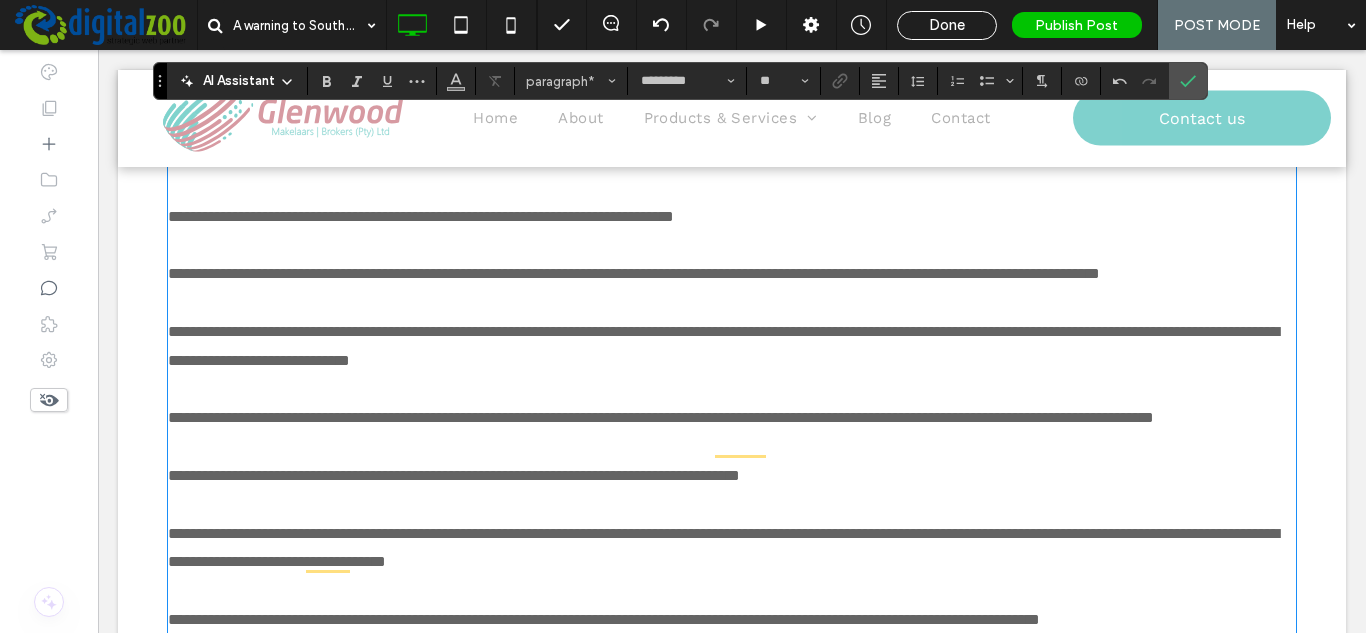 click on "**********" at bounding box center (732, 130) 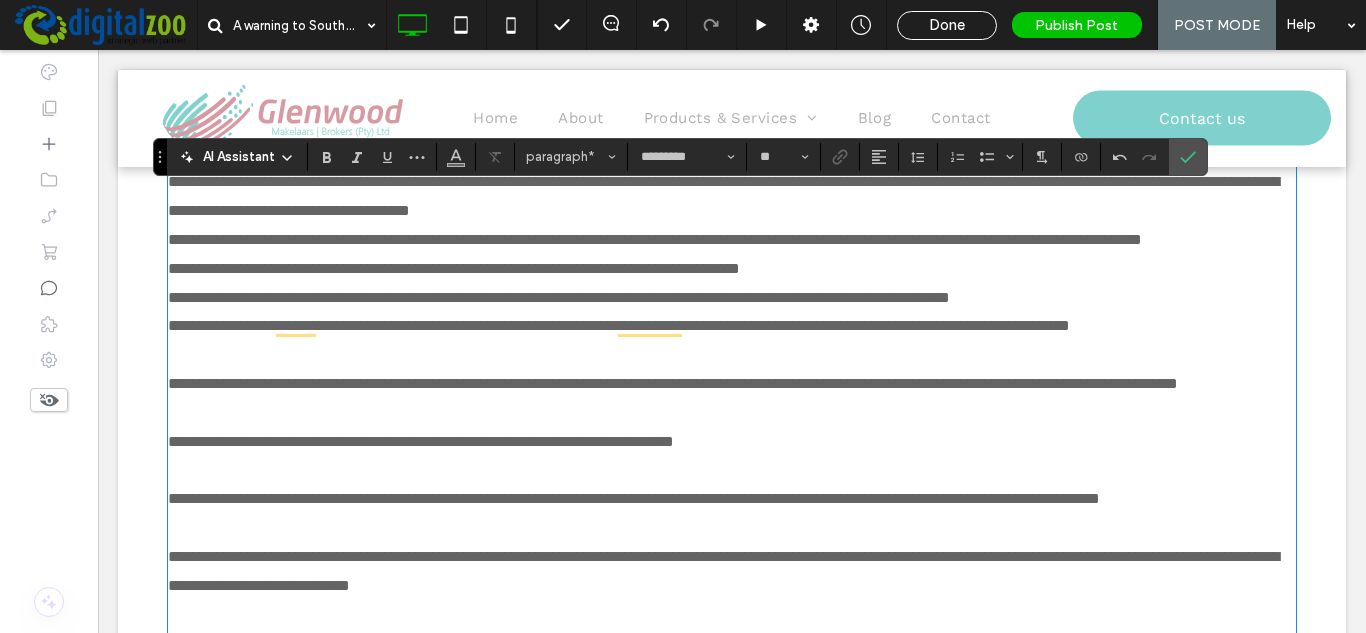 scroll, scrollTop: 2023, scrollLeft: 0, axis: vertical 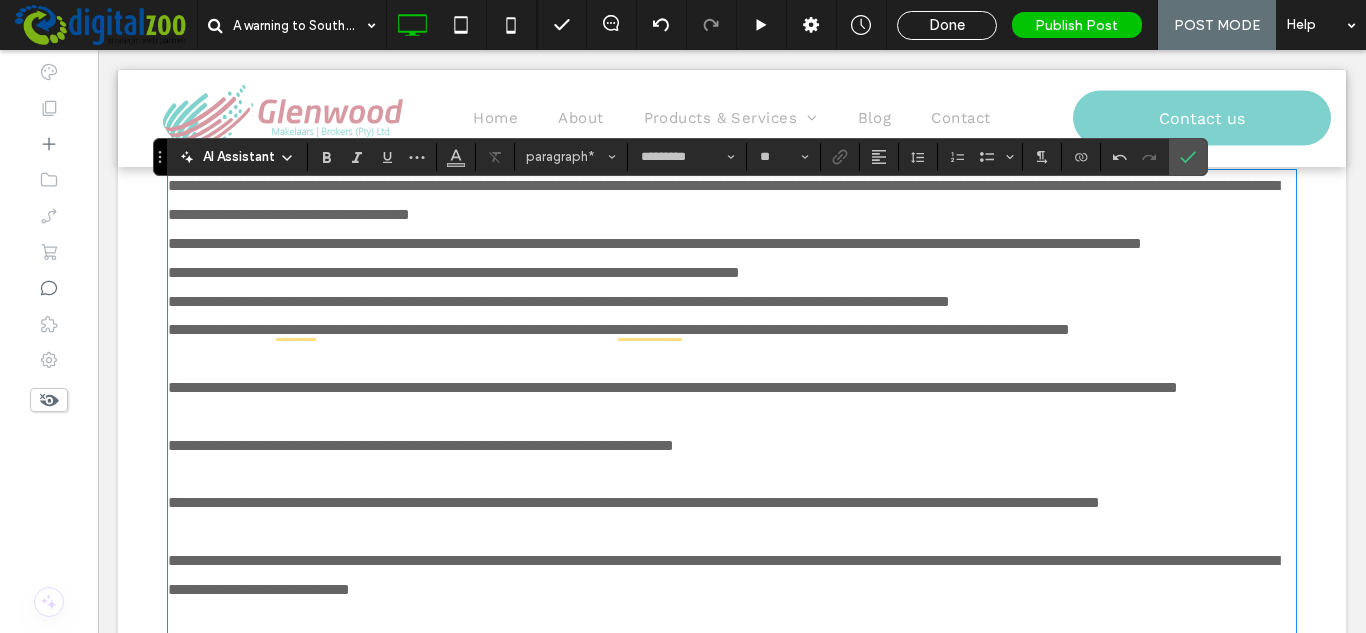 click on "**********" at bounding box center (732, 273) 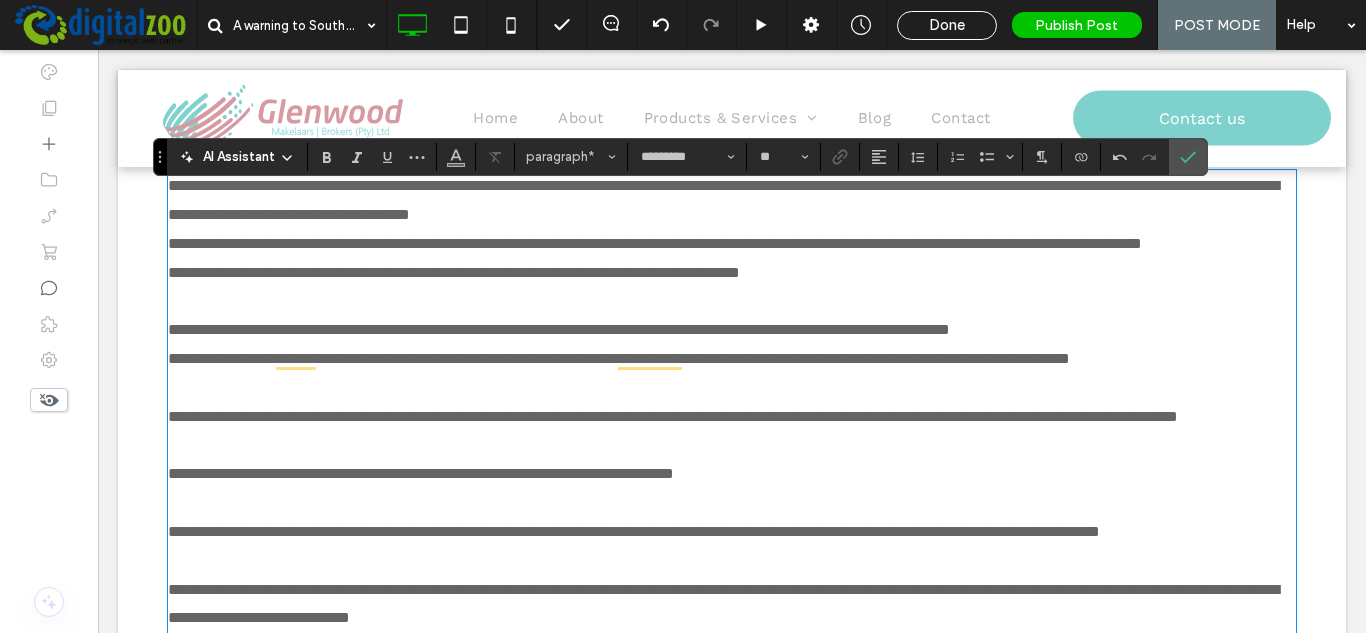 click on "**********" at bounding box center (732, 244) 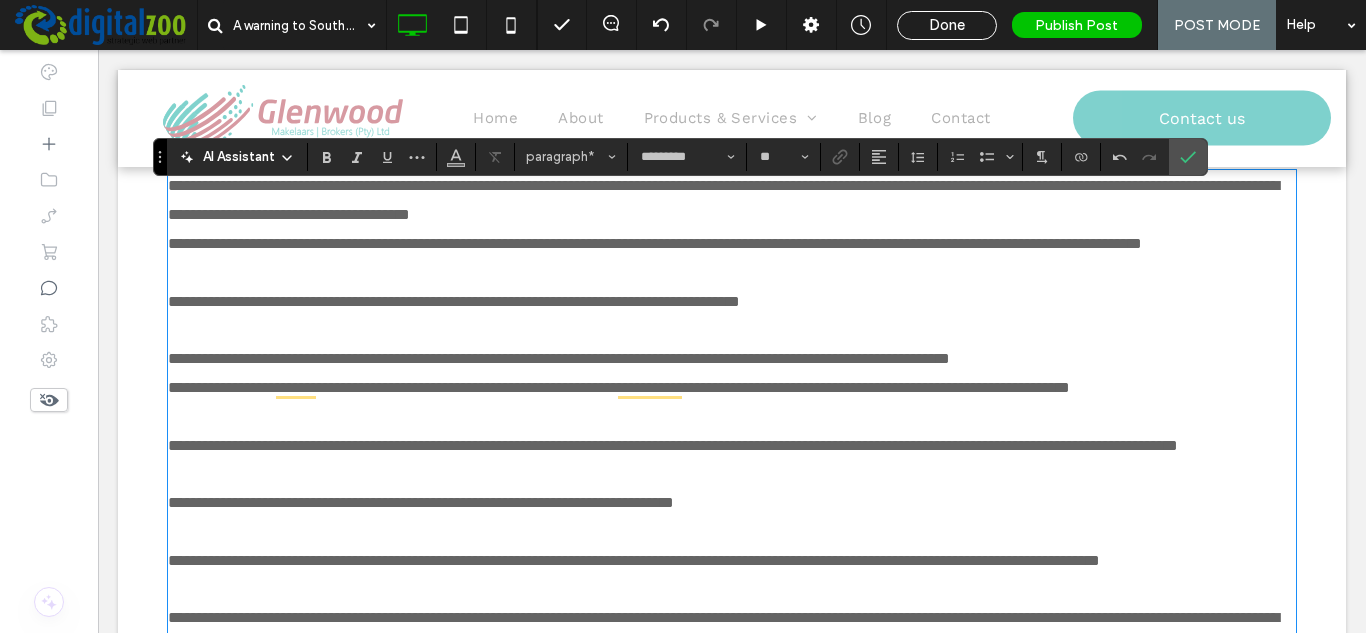 click on "**********" at bounding box center (732, 201) 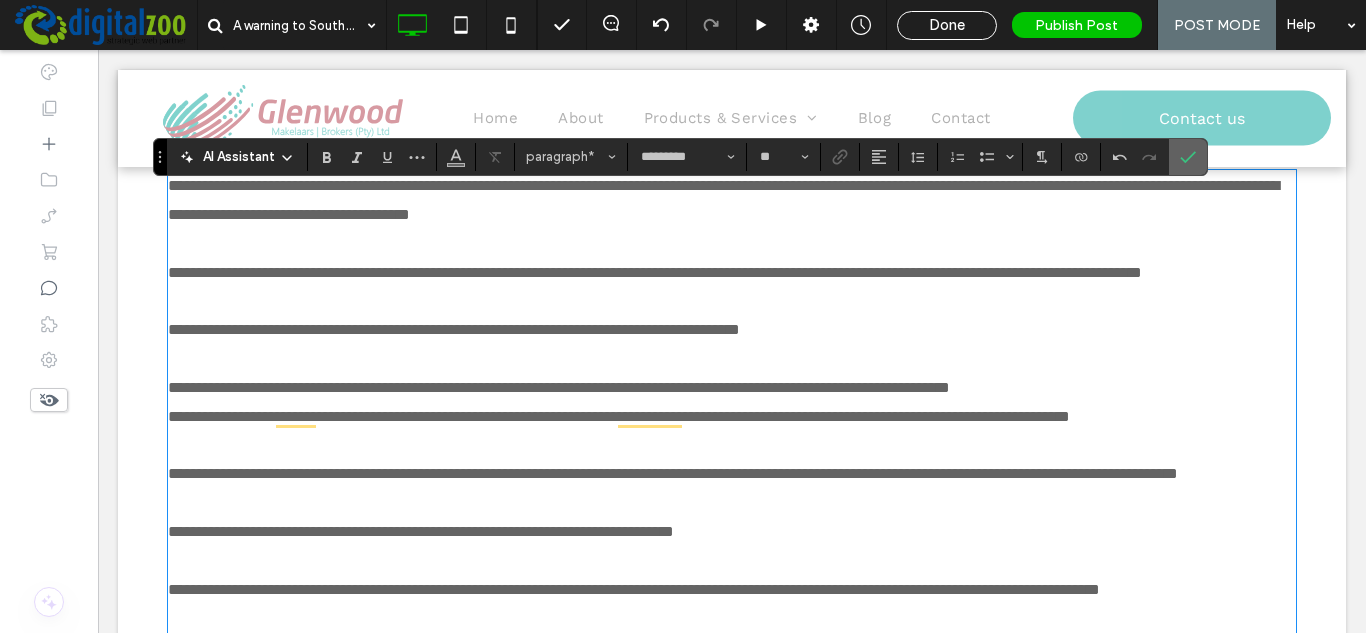 click at bounding box center [1188, 157] 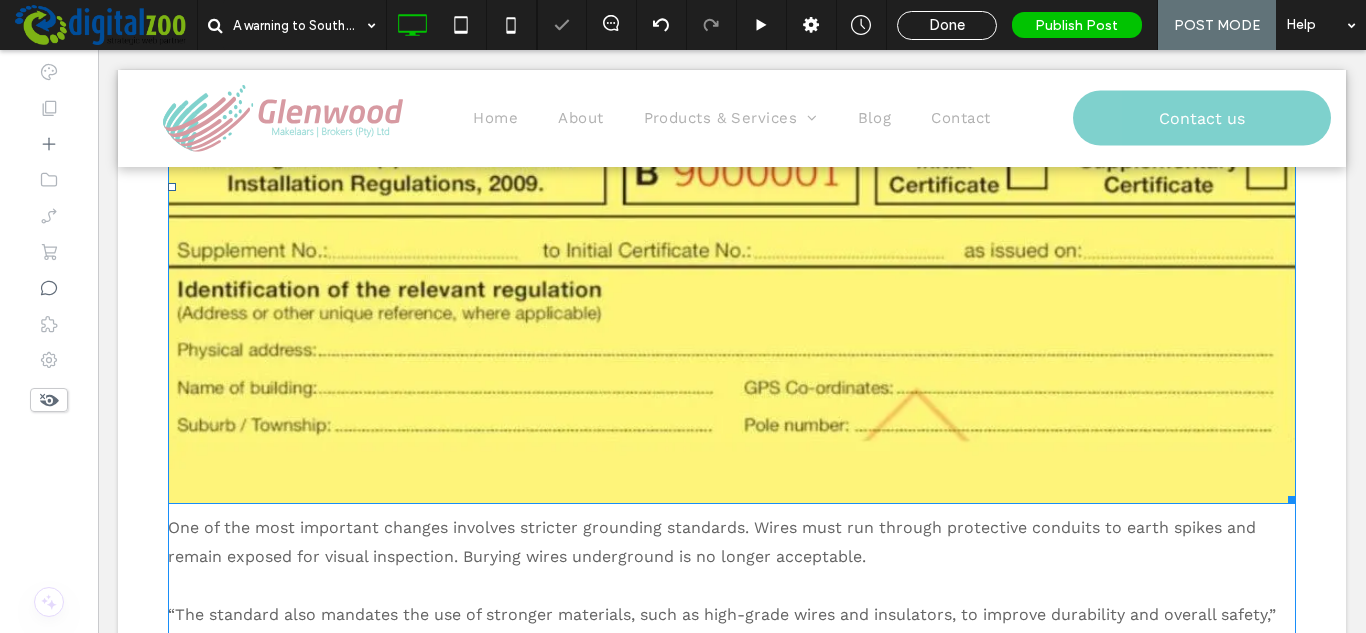 scroll, scrollTop: 1623, scrollLeft: 0, axis: vertical 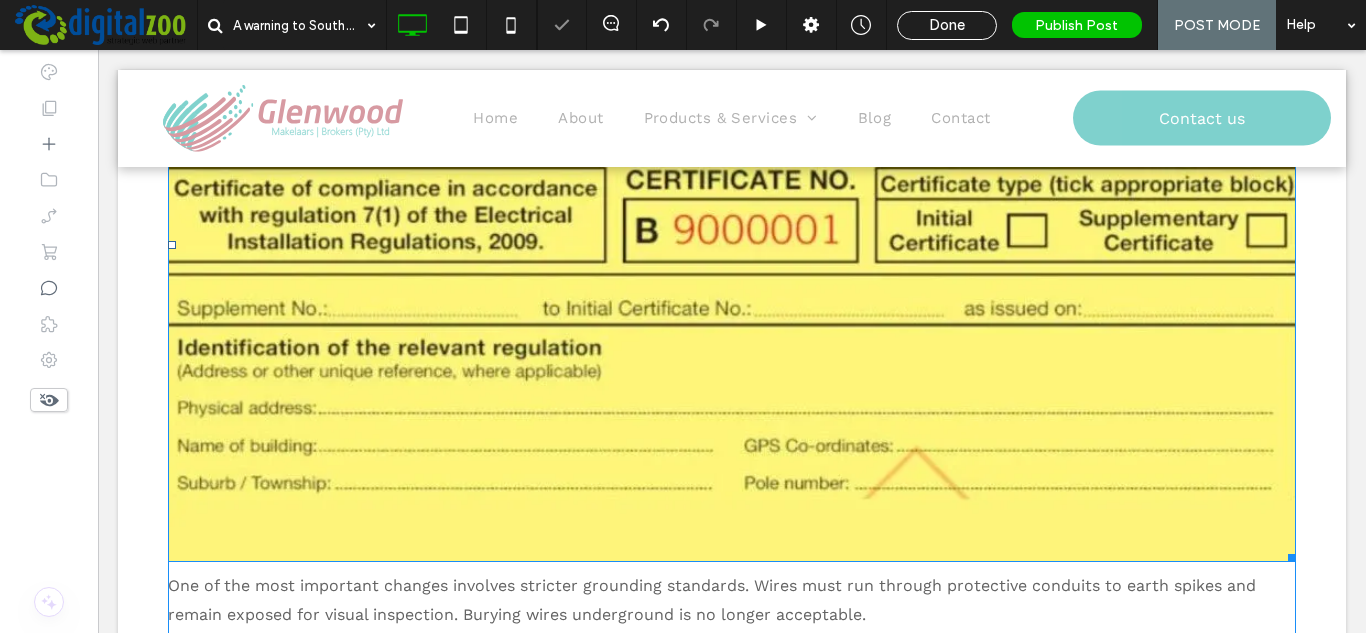 click at bounding box center (732, 245) 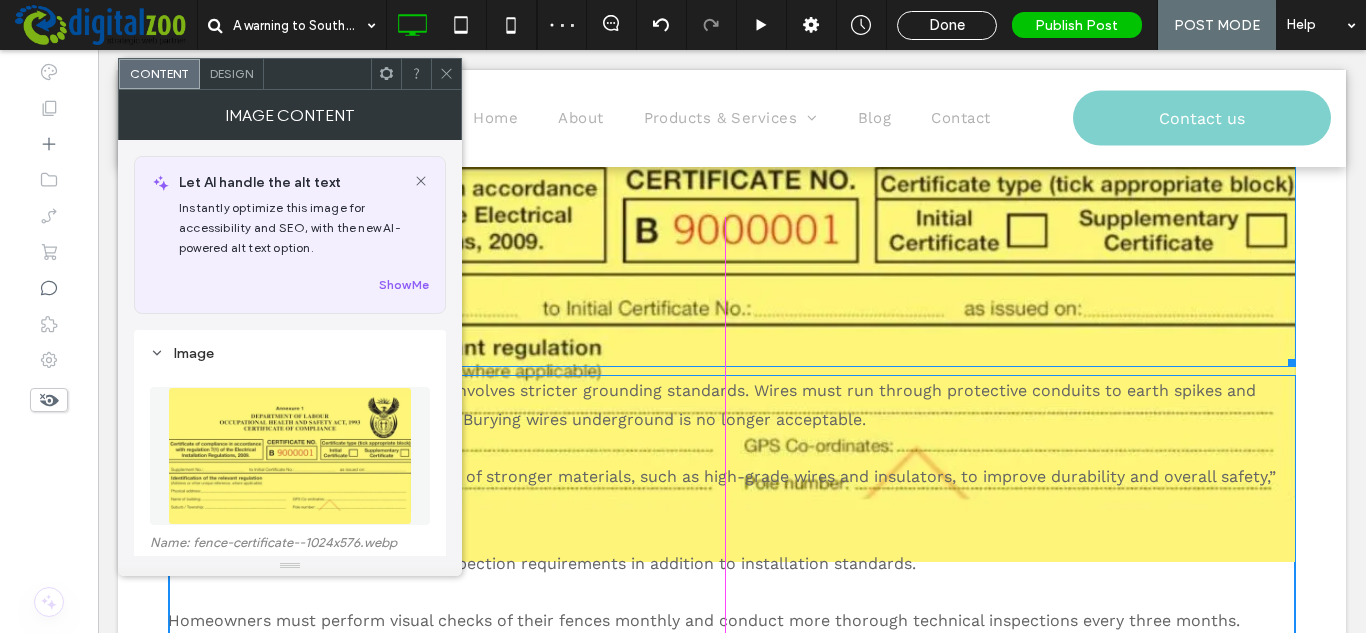 drag, startPoint x: 1273, startPoint y: 574, endPoint x: 1173, endPoint y: 501, distance: 123.81034 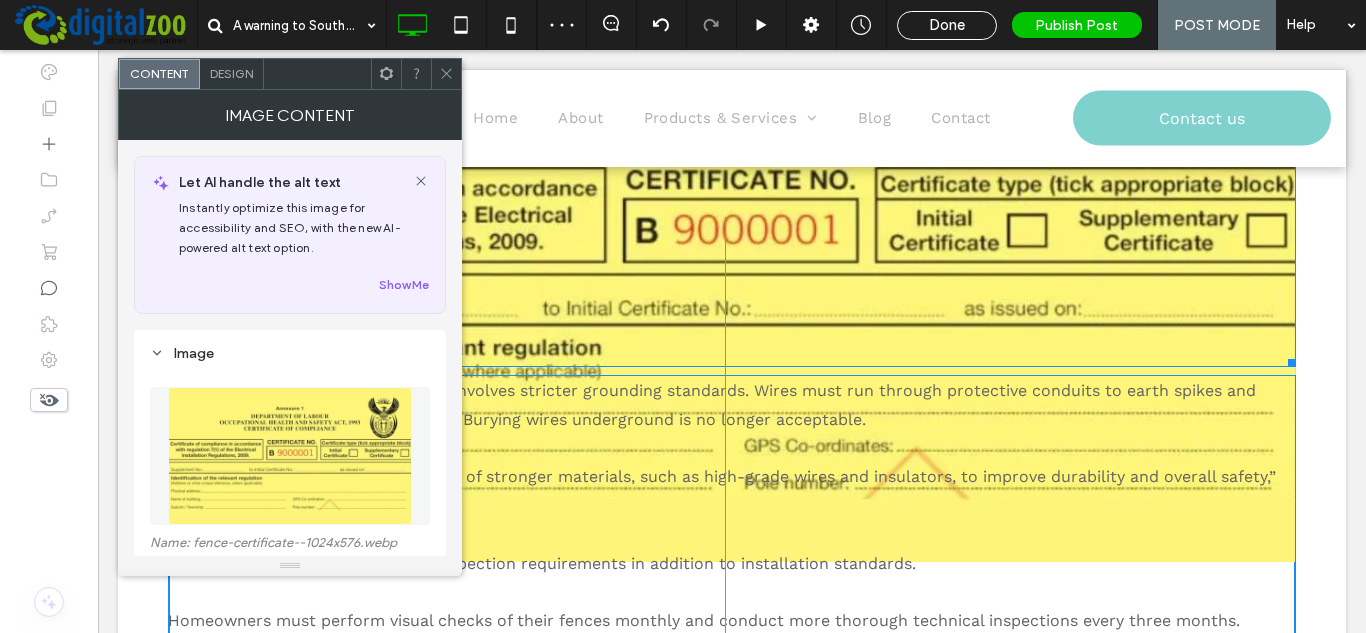 click on "South African homeowners are being warned to ensure their electric fences are up to standard amid stricter law enforcement in the country.  Electric fencing remains one of the most popular security measures in South Africa, widely used by homeowners and businesses alike.  However, homeowners are cautioned that failing to comply with electric fencing laws could have serious legal and financial consequences. This is according to personal injury law firm  DSC Attorneys , which said electric fencing is inherently dangerous and must be installed and maintained correctly to ensure safety. Electric fencing is made up of multiple strands of wire powered by an energiser or transformer.  When properly installed and maintained, the energiser creates intermittent electronic pulses of up to 10,000 volts.  Because the electricity flowing through the wires is turned on and off every second, the system is not lethal when touched. However, the risks increase significantly when things go wrong.  These  updates" at bounding box center (732, 273) 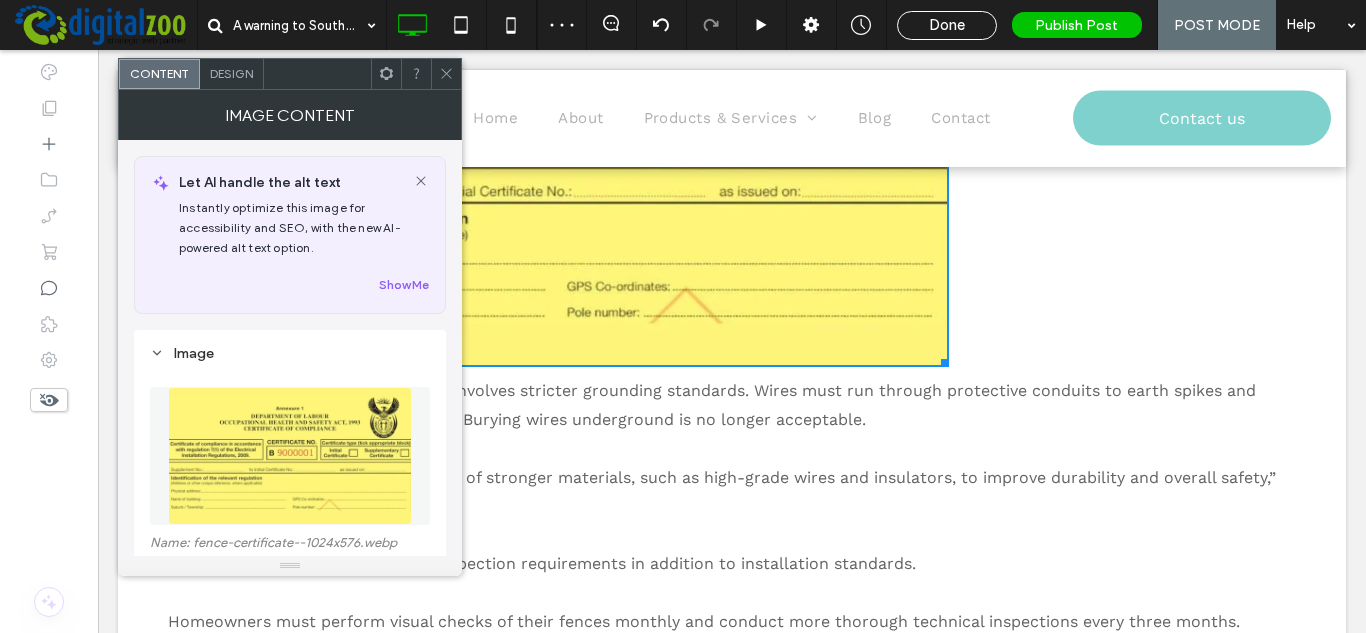 click at bounding box center (386, 74) 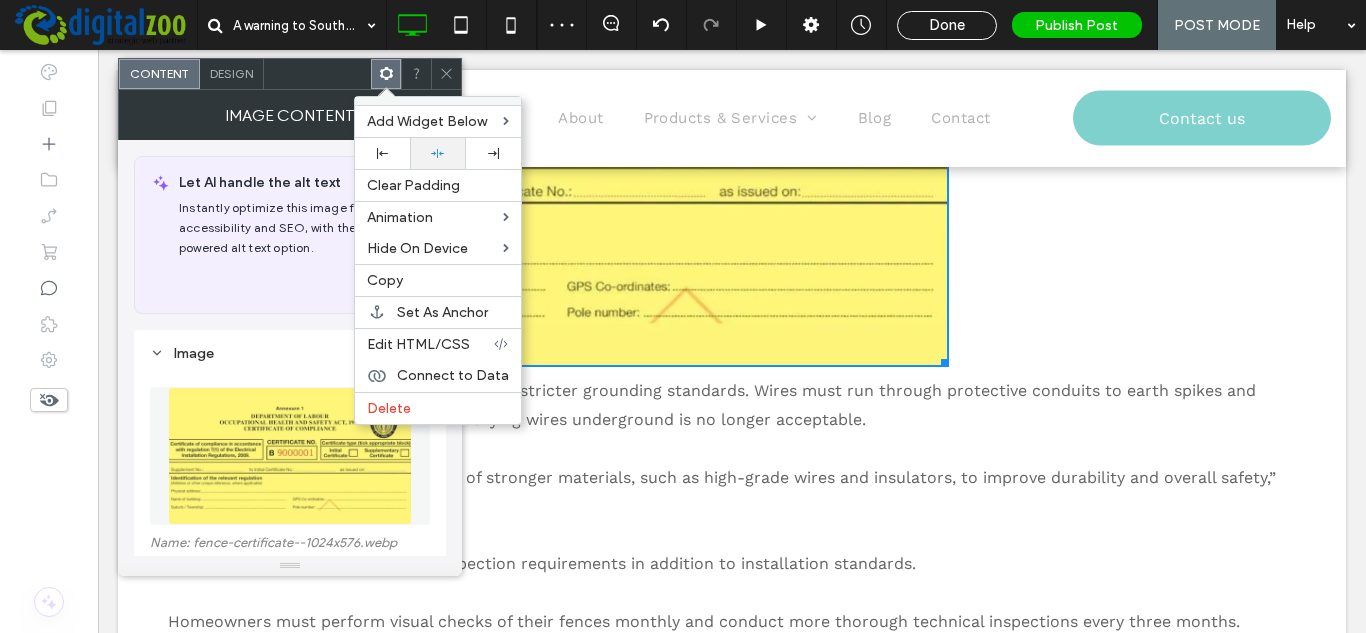 click at bounding box center (437, 153) 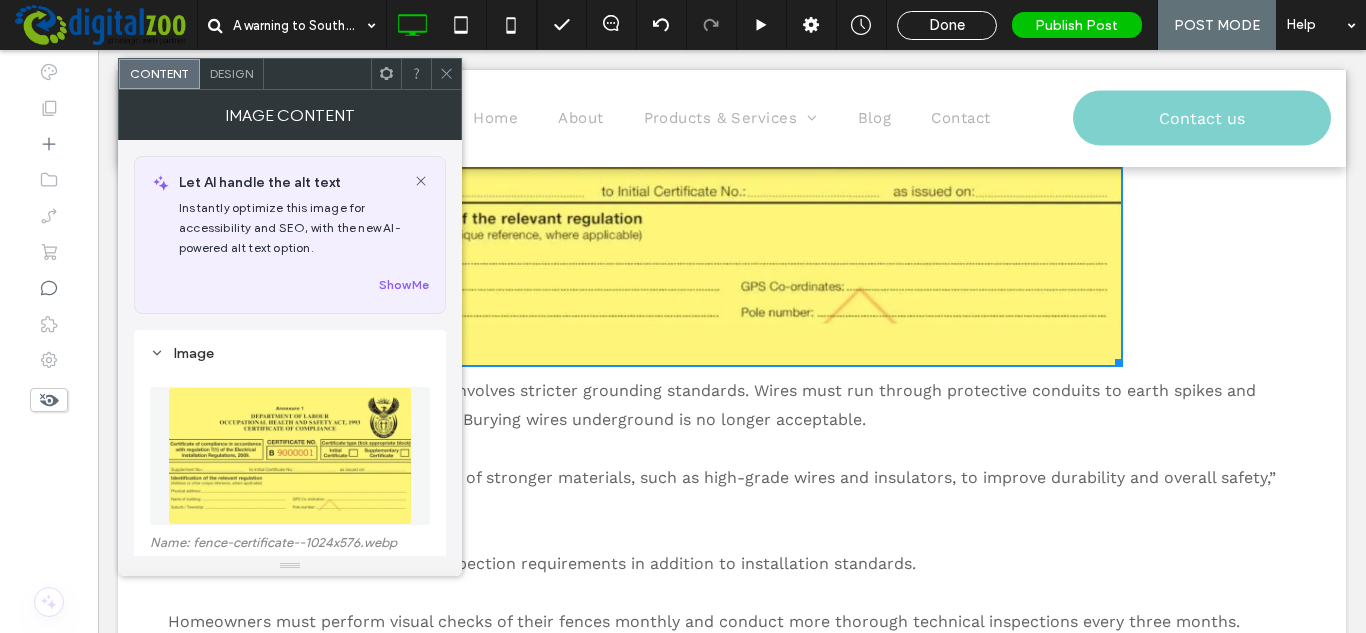 click on "South African homeowners are being warned to ensure their electric fences are up to standard amid stricter law enforcement in the country.  Electric fencing remains one of the most popular security measures in South Africa, widely used by homeowners and businesses alike.  However, homeowners are cautioned that failing to comply with electric fencing laws could have serious legal and financial consequences. This is according to personal injury law firm  DSC Attorneys , which said electric fencing is inherently dangerous and must be installed and maintained correctly to ensure safety. Electric fencing is made up of multiple strands of wire powered by an energiser or transformer.  When properly installed and maintained, the energiser creates intermittent electronic pulses of up to 10,000 volts.  Because the electricity flowing through the wires is turned on and off every second, the system is not lethal when touched. However, the risks increase significantly when things go wrong.  These  updates" at bounding box center [732, 274] 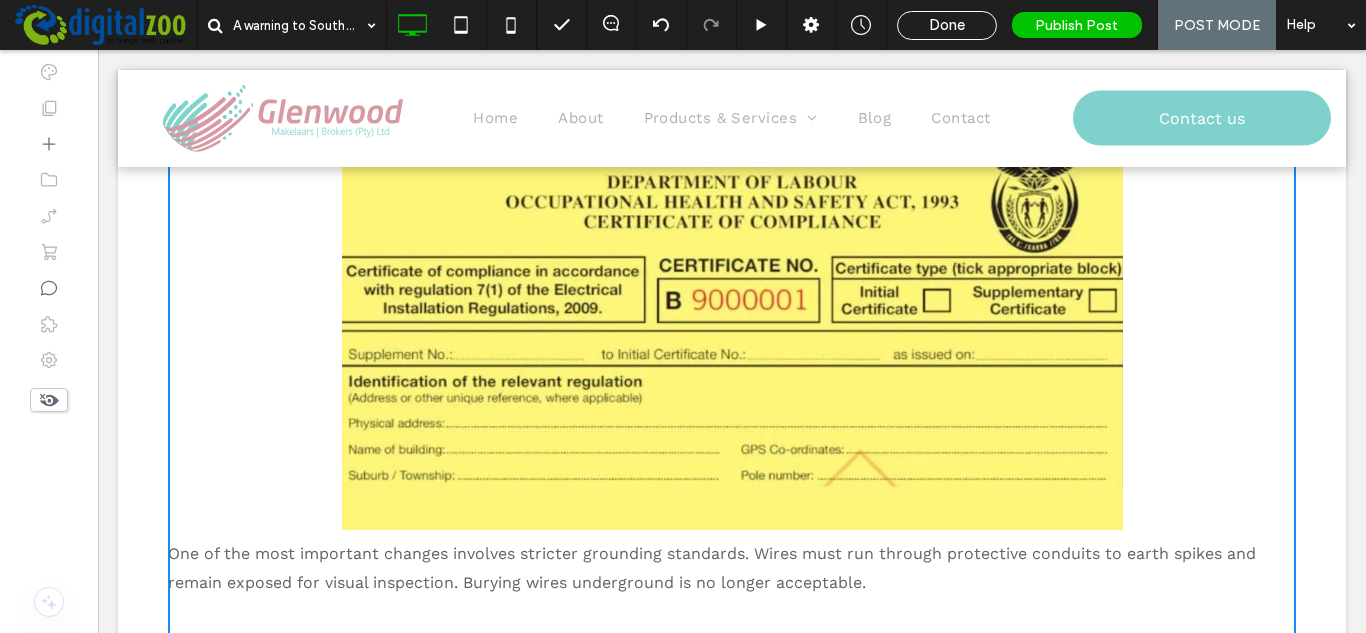 scroll, scrollTop: 1223, scrollLeft: 0, axis: vertical 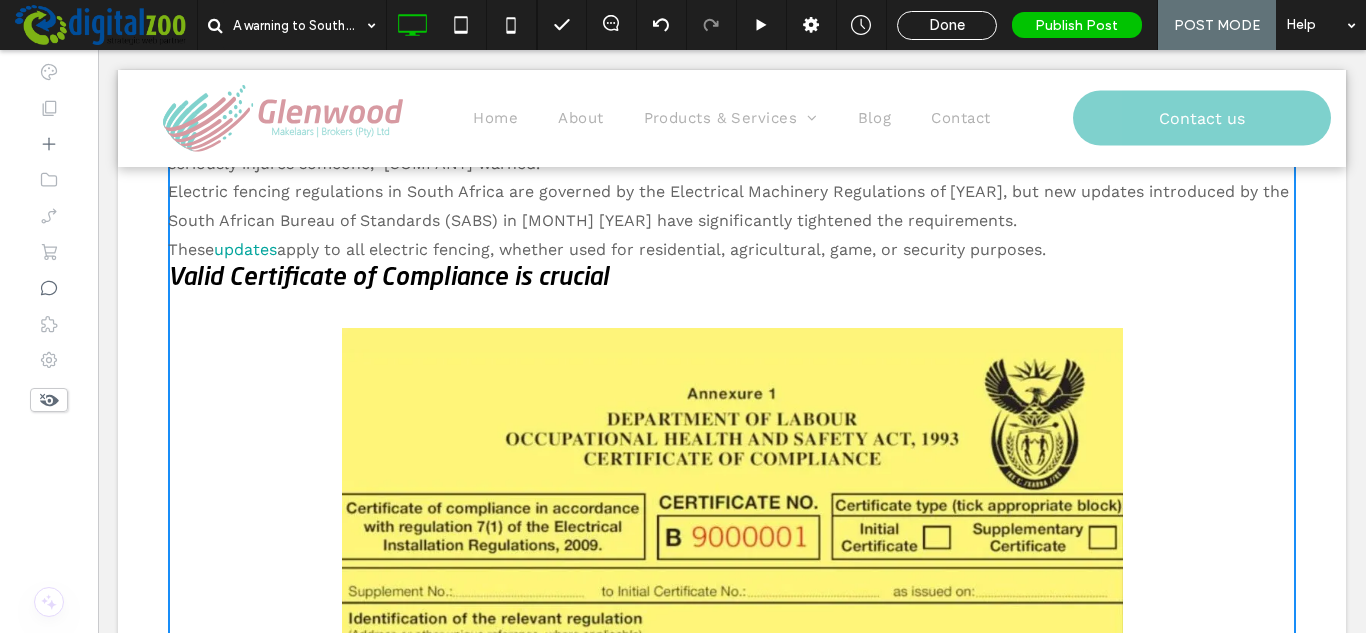 click on "apply to all electric fencing, whether used for residential, agricultural, game, or security purposes." at bounding box center [661, 249] 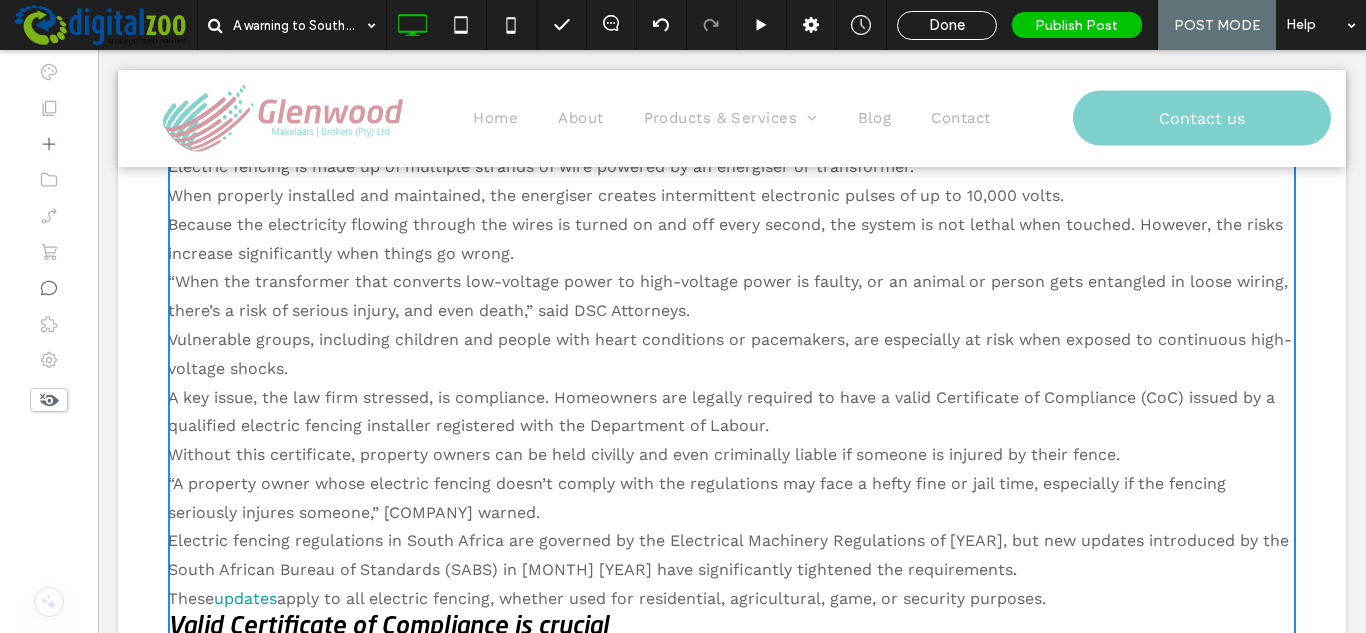 scroll, scrollTop: 923, scrollLeft: 0, axis: vertical 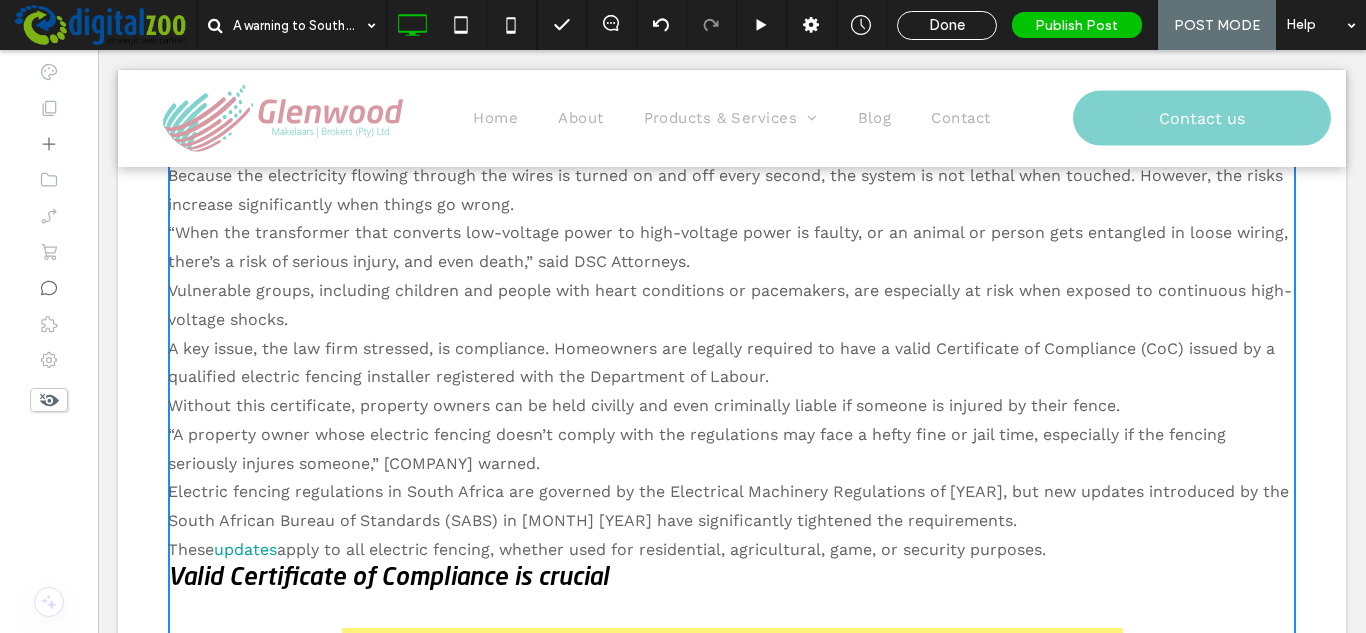 click on "A key issue, the law firm stressed, is compliance. Homeowners are legally required to have a valid Certificate of Compliance (CoC) issued by a qualified electric fencing installer registered with the Department of Labour." at bounding box center [732, 364] 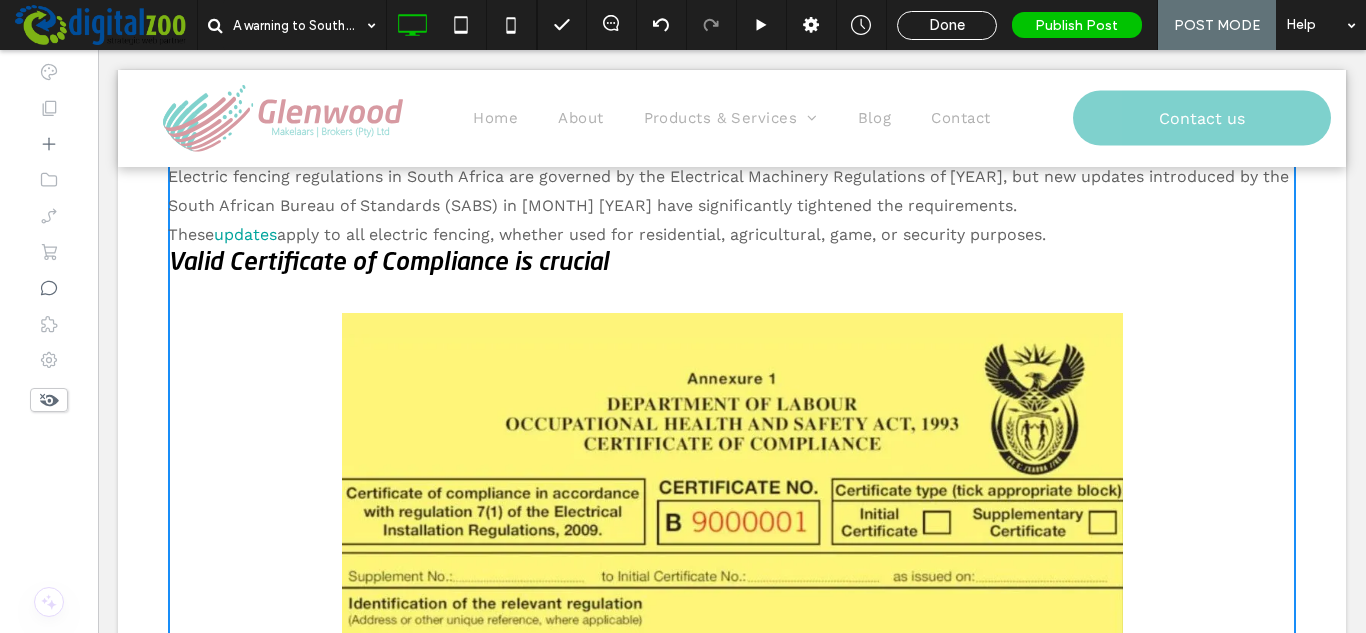 scroll, scrollTop: 1523, scrollLeft: 0, axis: vertical 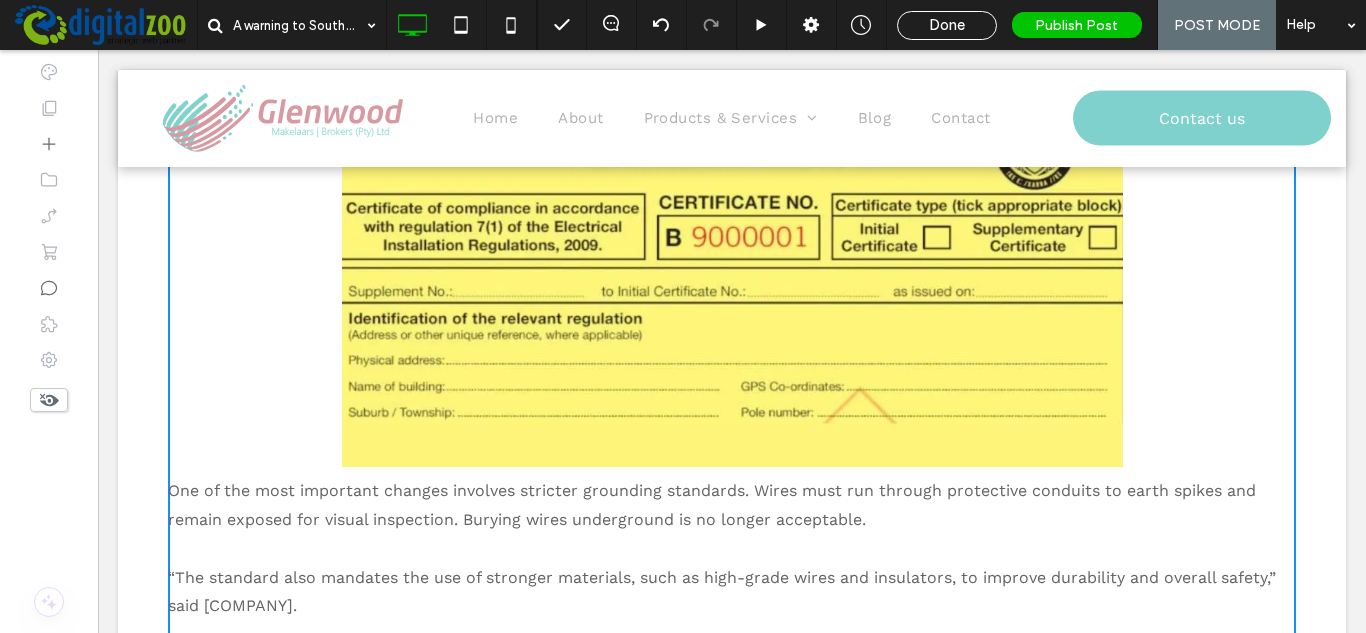click at bounding box center [732, 247] 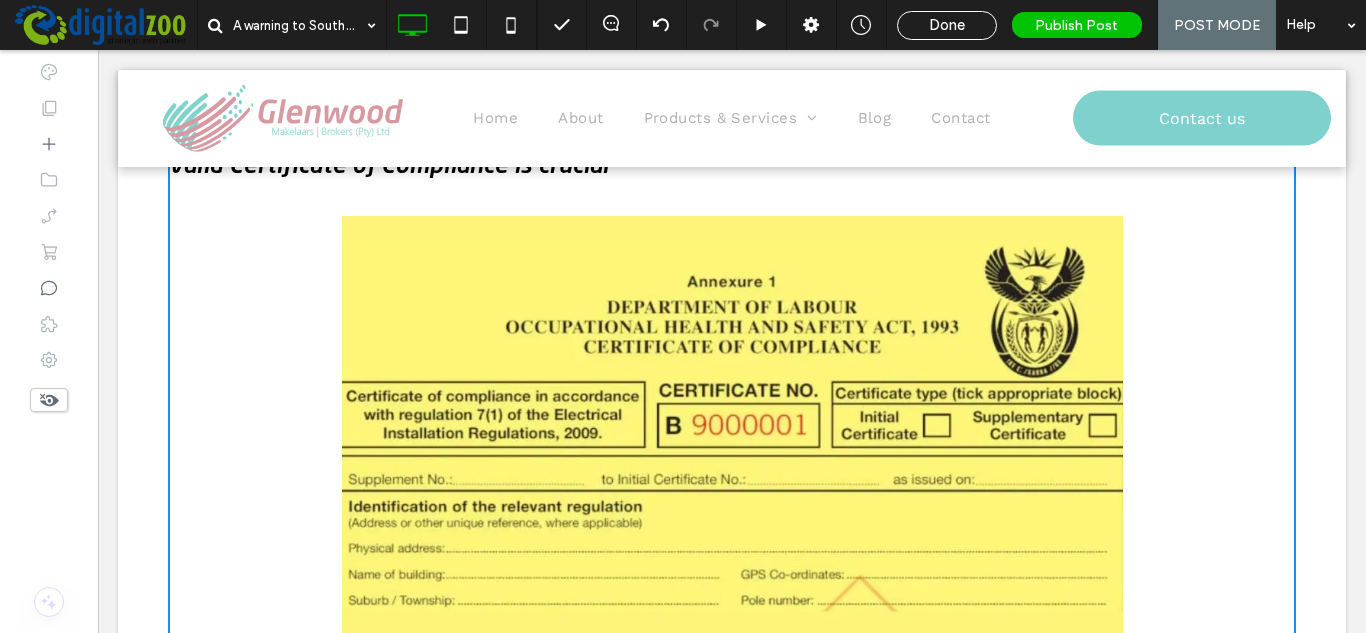 scroll, scrollTop: 1023, scrollLeft: 0, axis: vertical 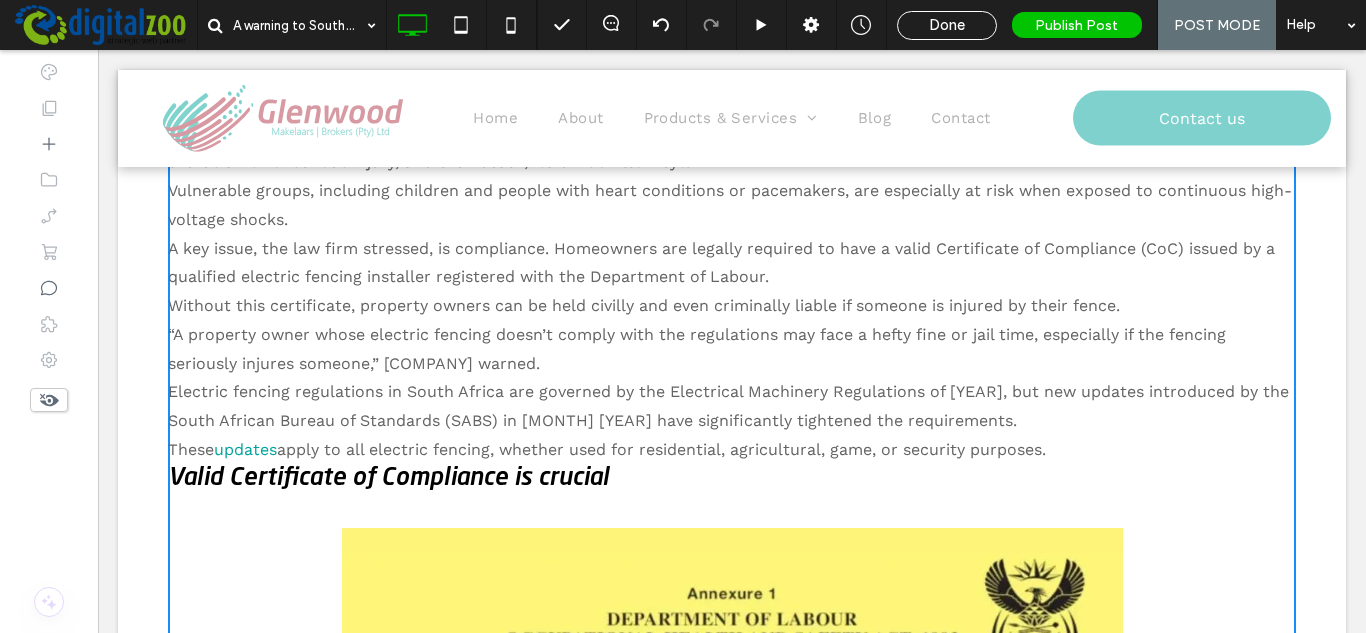 click on "“A property owner whose electric fencing doesn’t comply with the regulations may face a hefty fine or jail time, especially if the fencing seriously injures someone,” [COMPANY] warned." at bounding box center [697, 349] 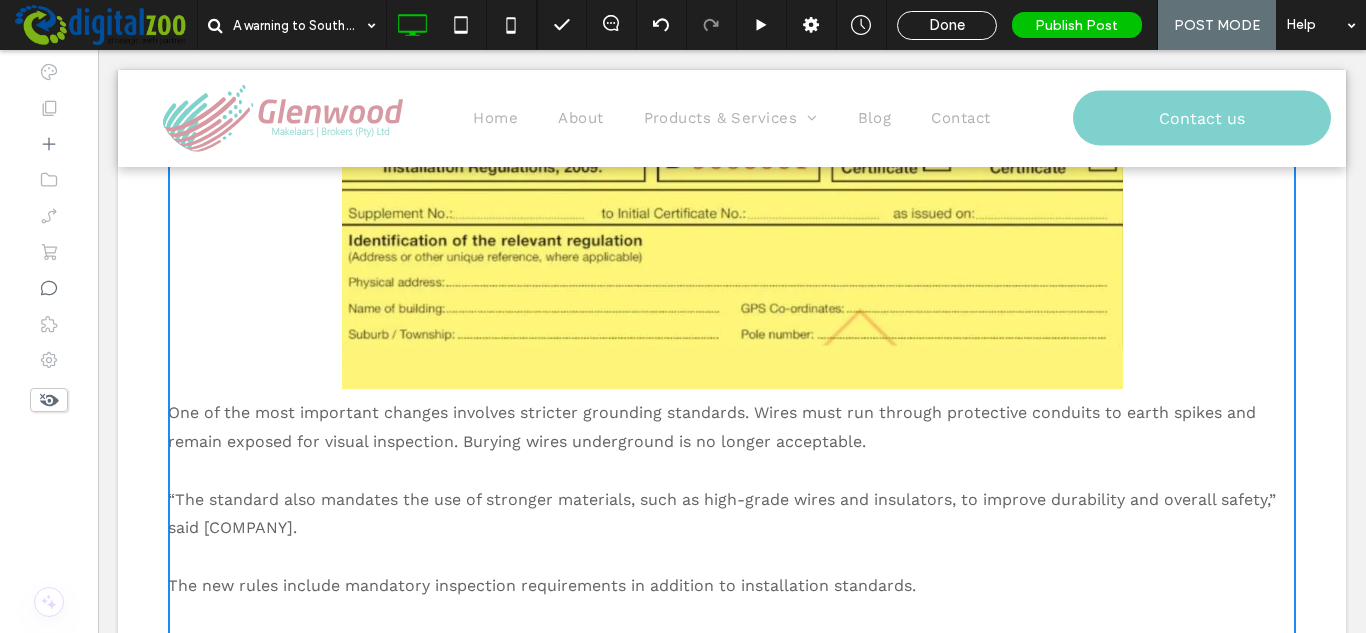 scroll, scrollTop: 1623, scrollLeft: 0, axis: vertical 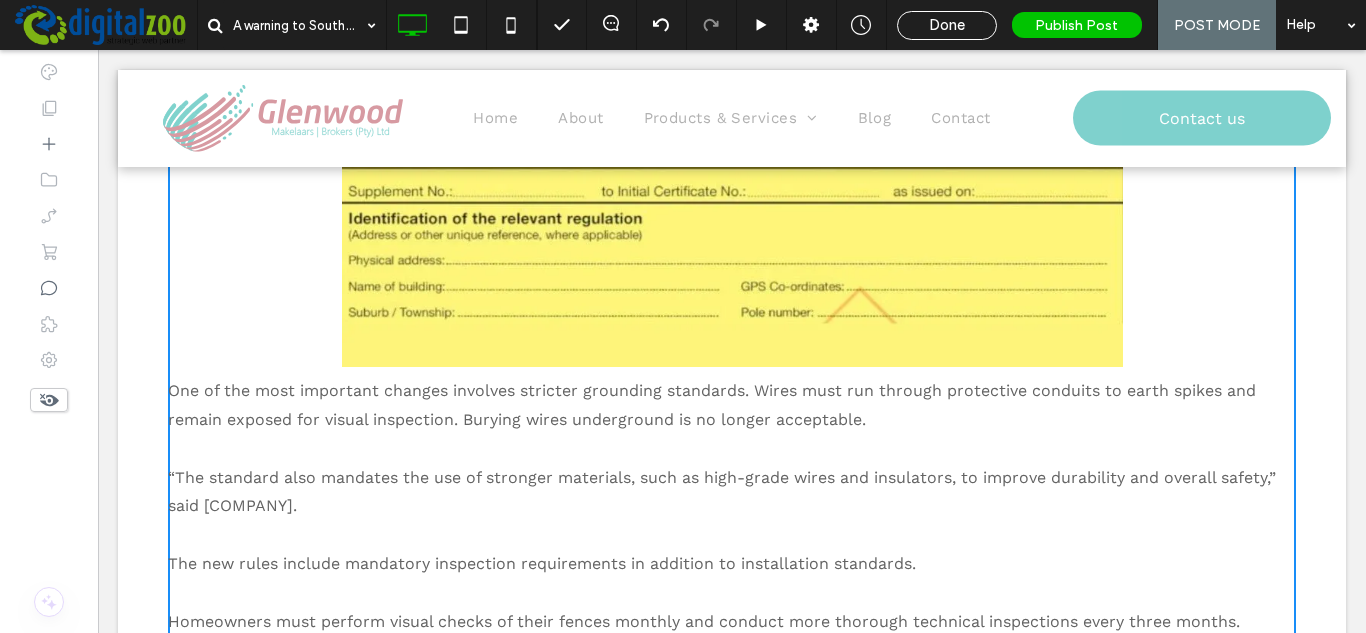 click at bounding box center [732, 147] 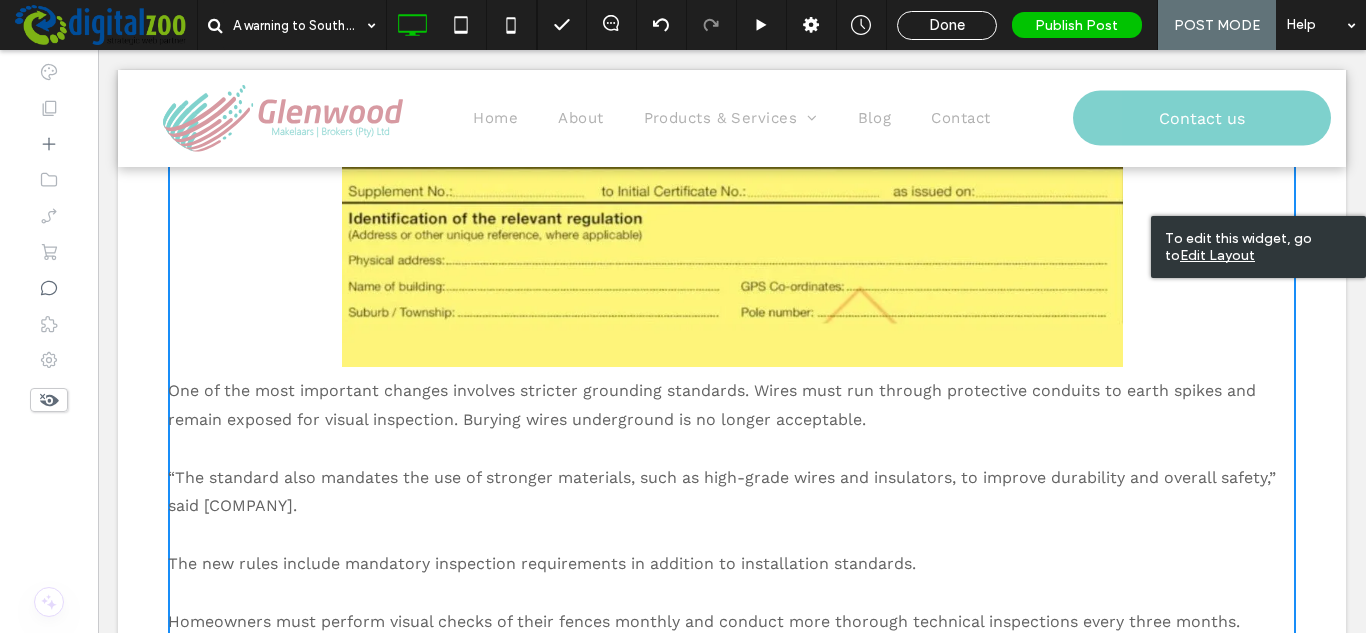 click on "South African homeowners are being warned to ensure their electric fences are up to standard amid stricter law enforcement in the country.  Electric fencing remains one of the most popular security measures in South Africa, widely used by homeowners and businesses alike.  However, homeowners are cautioned that failing to comply with electric fencing laws could have serious legal and financial consequences. This is according to personal injury law firm  DSC Attorneys , which said electric fencing is inherently dangerous and must be installed and maintained correctly to ensure safety. Electric fencing is made up of multiple strands of wire powered by an energiser or transformer.  When properly installed and maintained, the energiser creates intermittent electronic pulses of up to 10,000 volts.  Because the electricity flowing through the wires is turned on and off every second, the system is not lethal when touched. However, the risks increase significantly when things go wrong.  These" at bounding box center [732, 271] 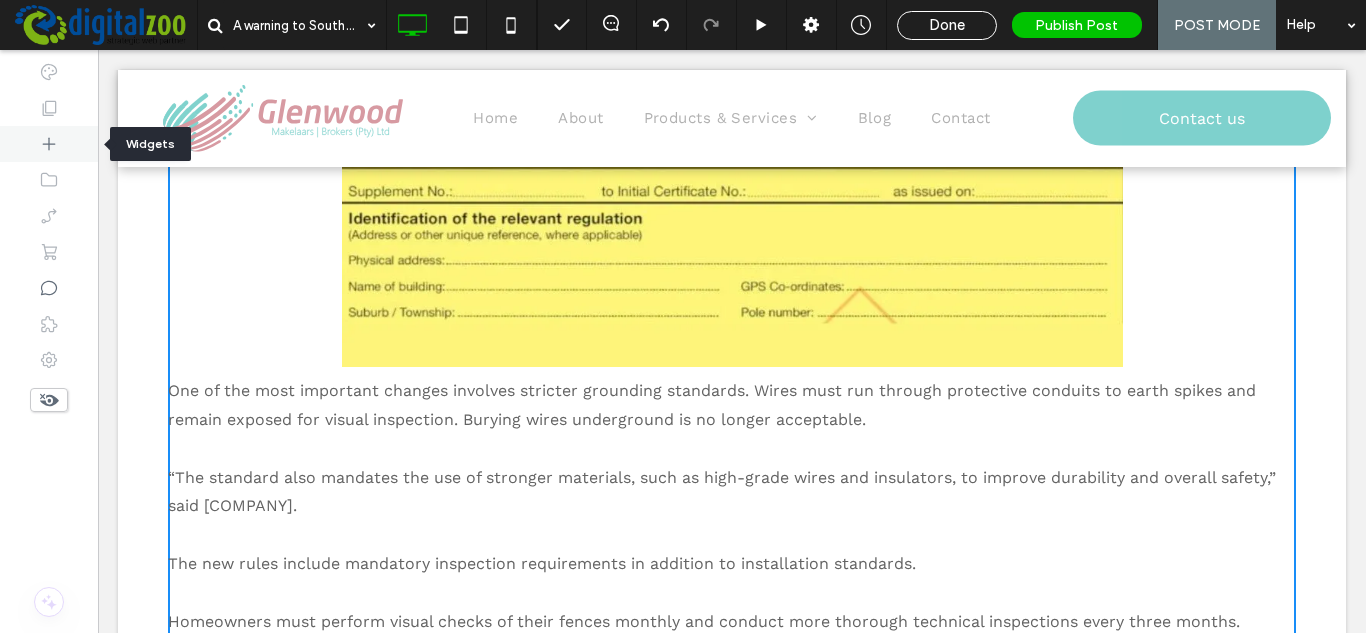 click 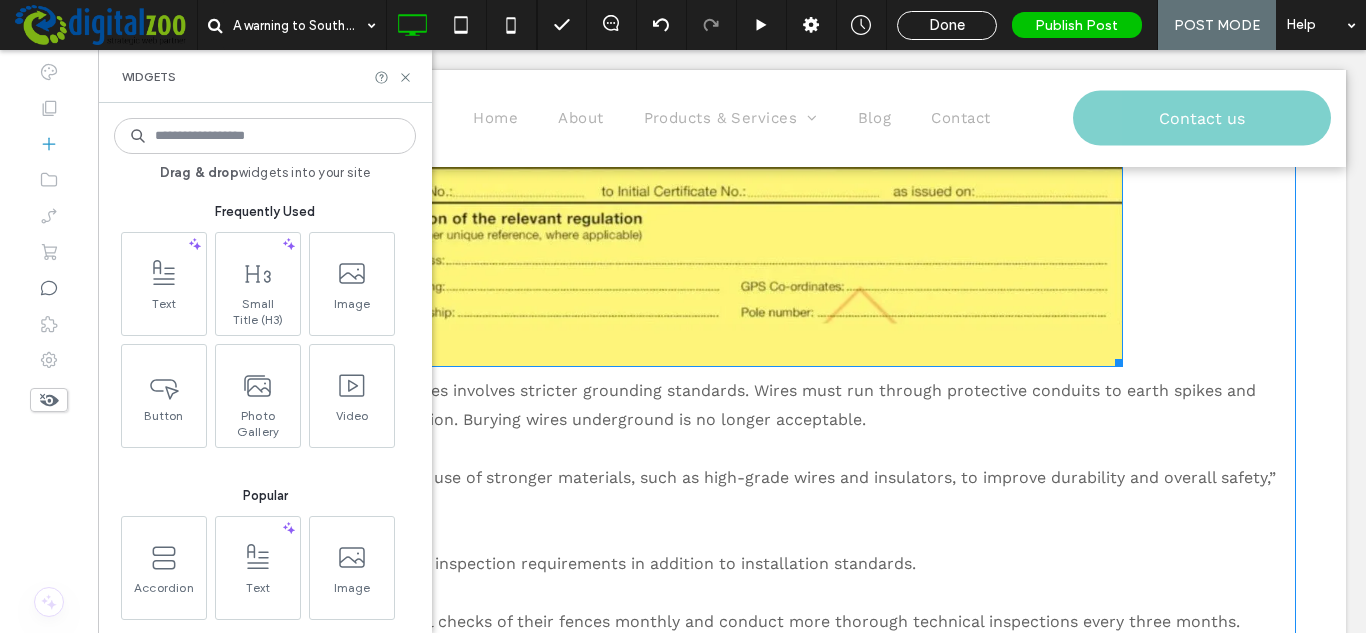 click at bounding box center [732, 147] 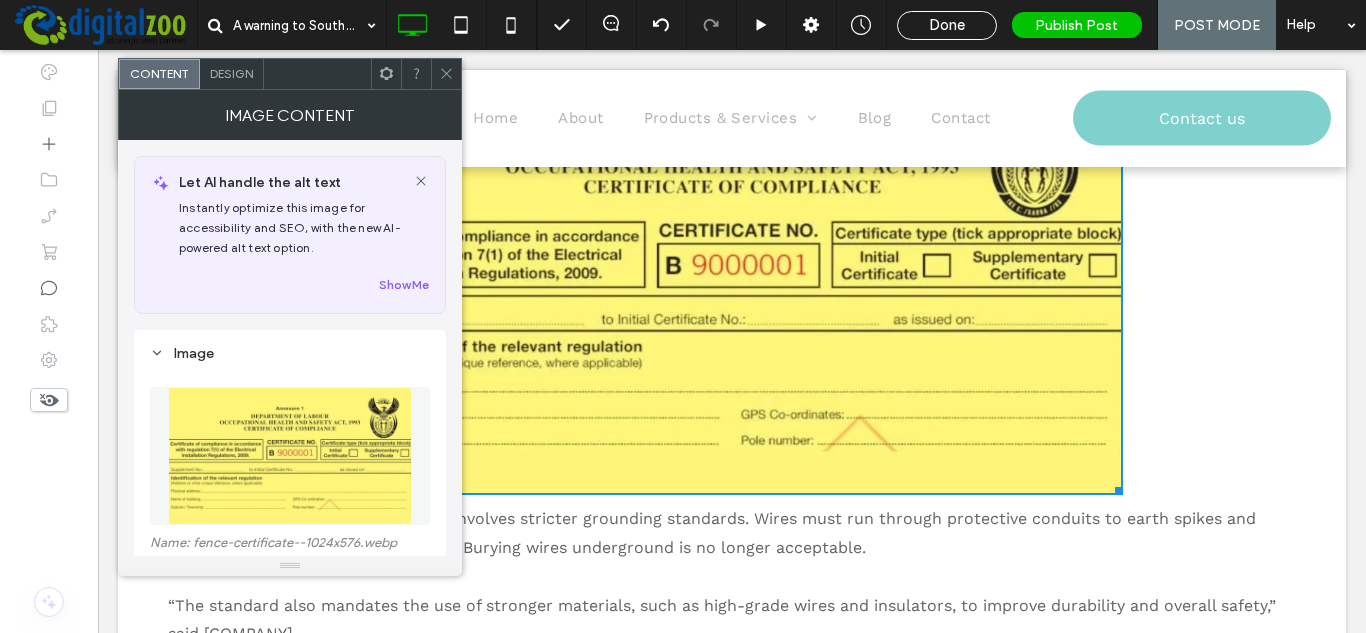 scroll, scrollTop: 1423, scrollLeft: 0, axis: vertical 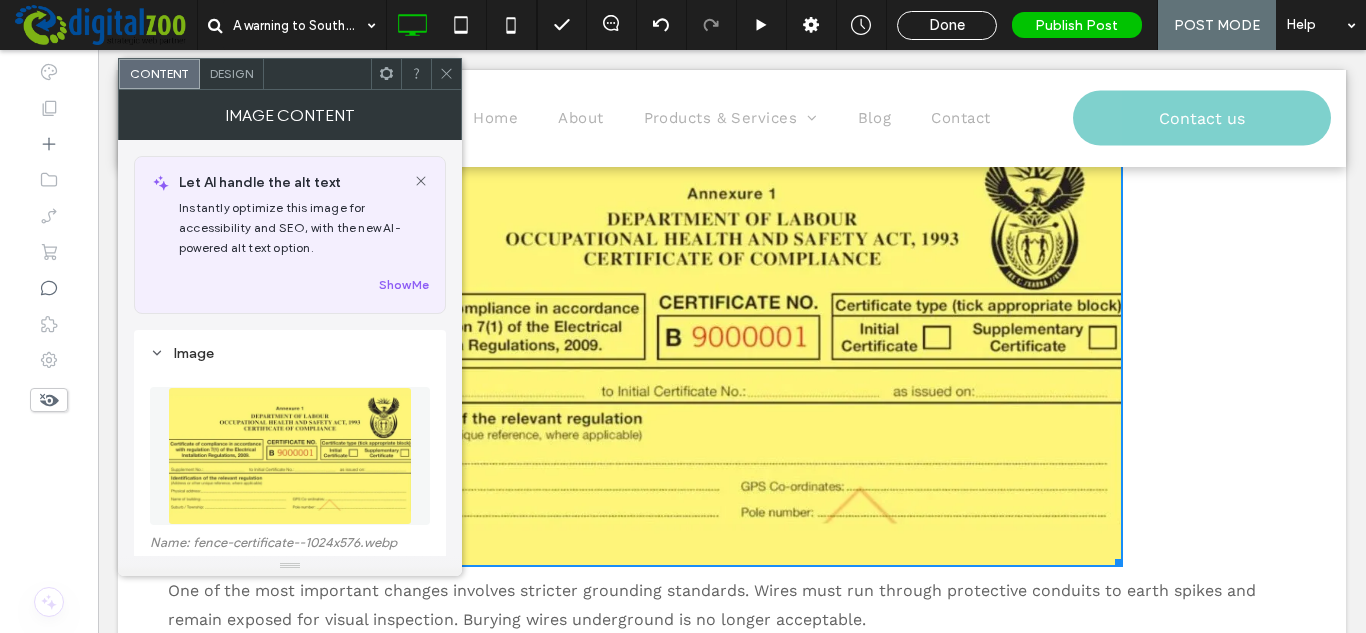 click on "A warning to South African homeowners with electric fences External Article • [MONTH] [DAY], [YEAR]" at bounding box center (732, 843) 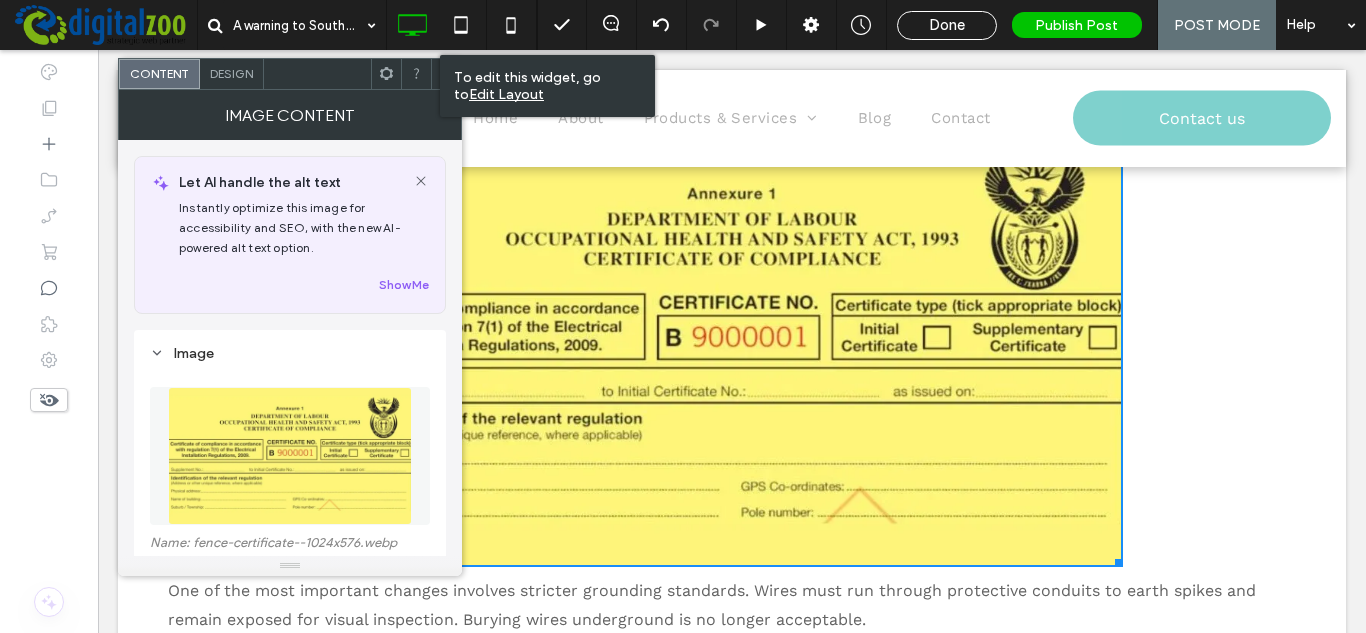 click on "To edit this widget, go to  Edit Layout" at bounding box center (547, 86) 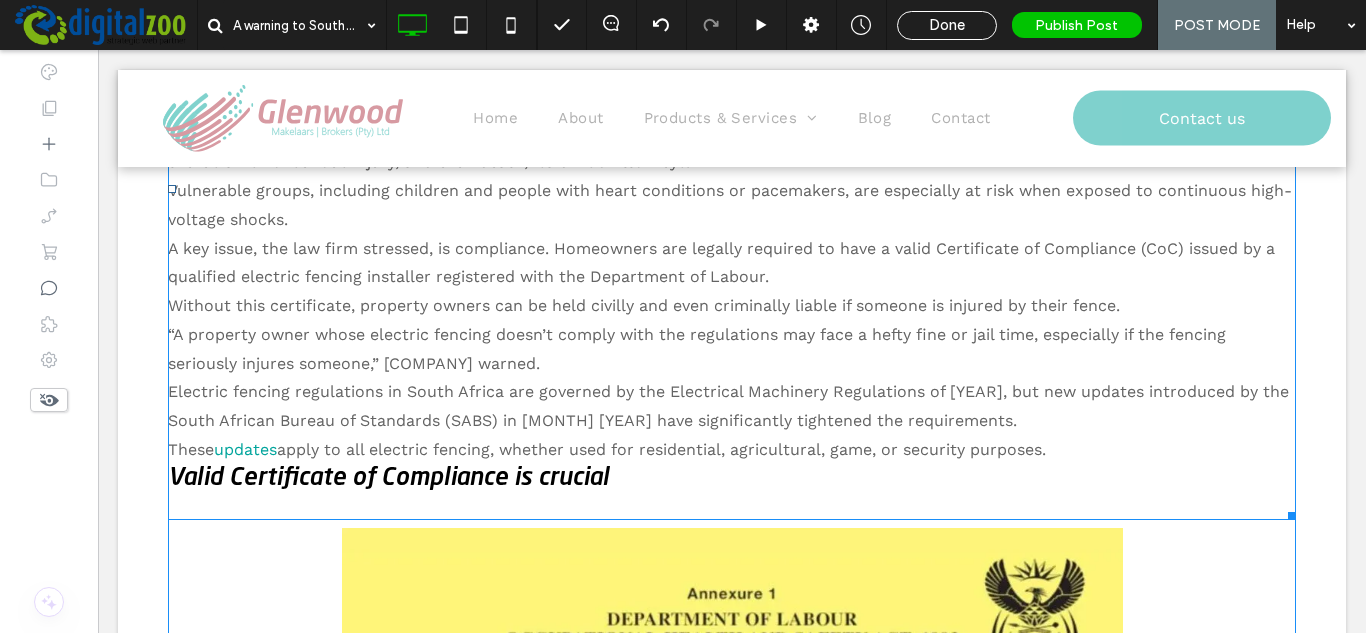 click on "“A property owner whose electric fencing doesn’t comply with the regulations may face a hefty fine or jail time, especially if the fencing seriously injures someone,” [COMPANY] warned." at bounding box center [697, 349] 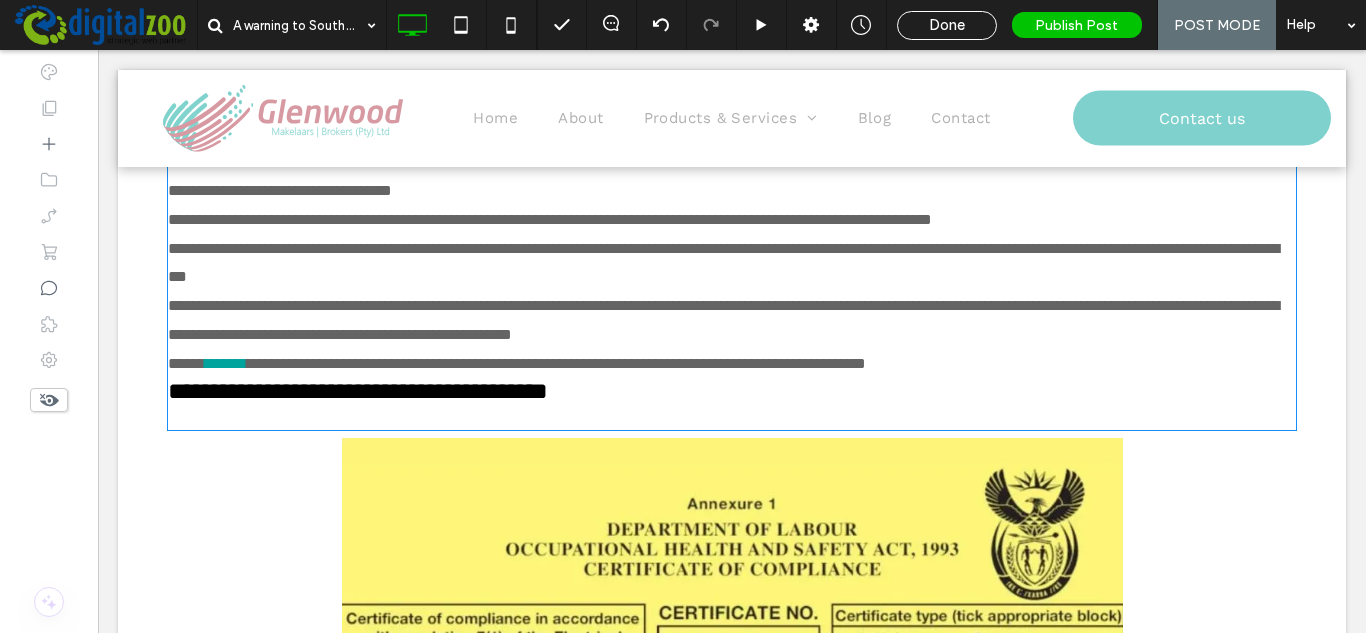 type on "*********" 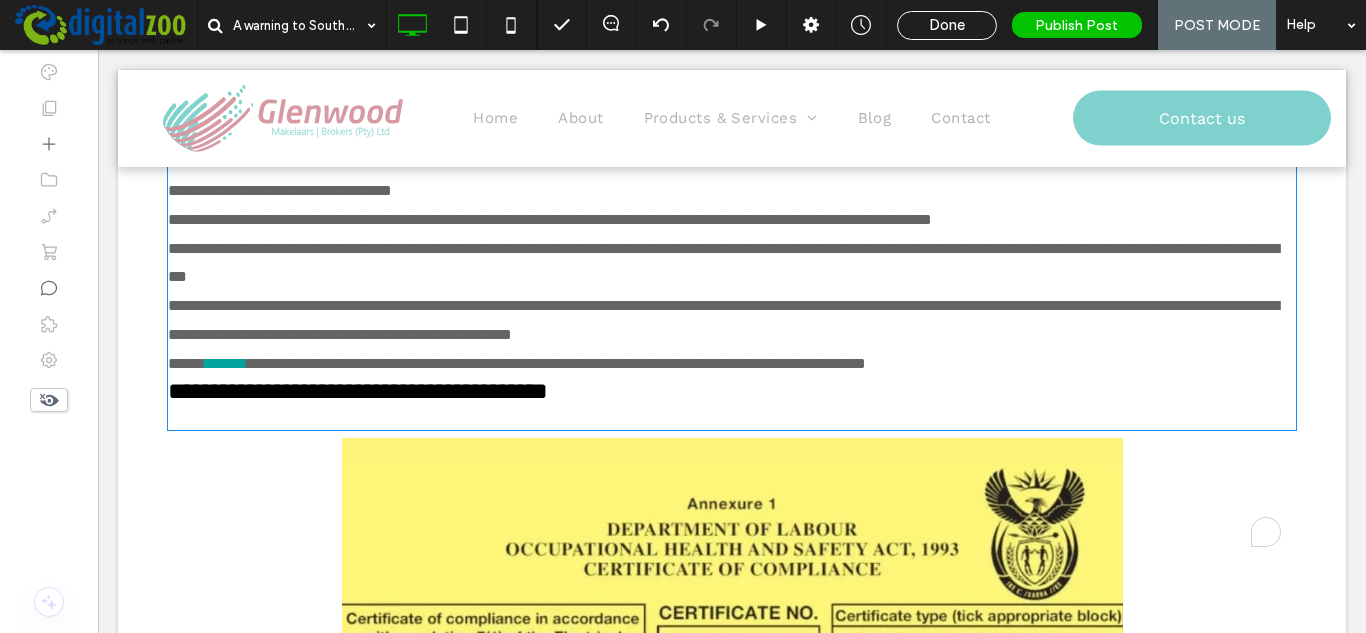 scroll, scrollTop: 556, scrollLeft: 0, axis: vertical 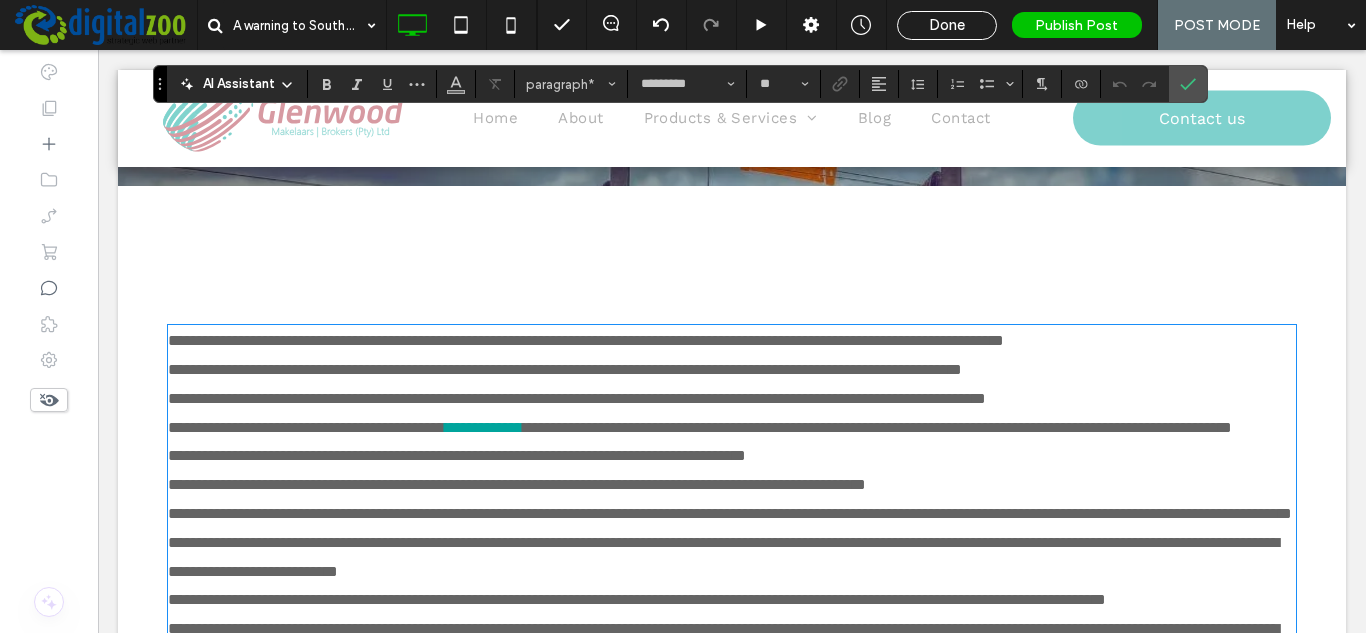 click on "**********" at bounding box center (732, 341) 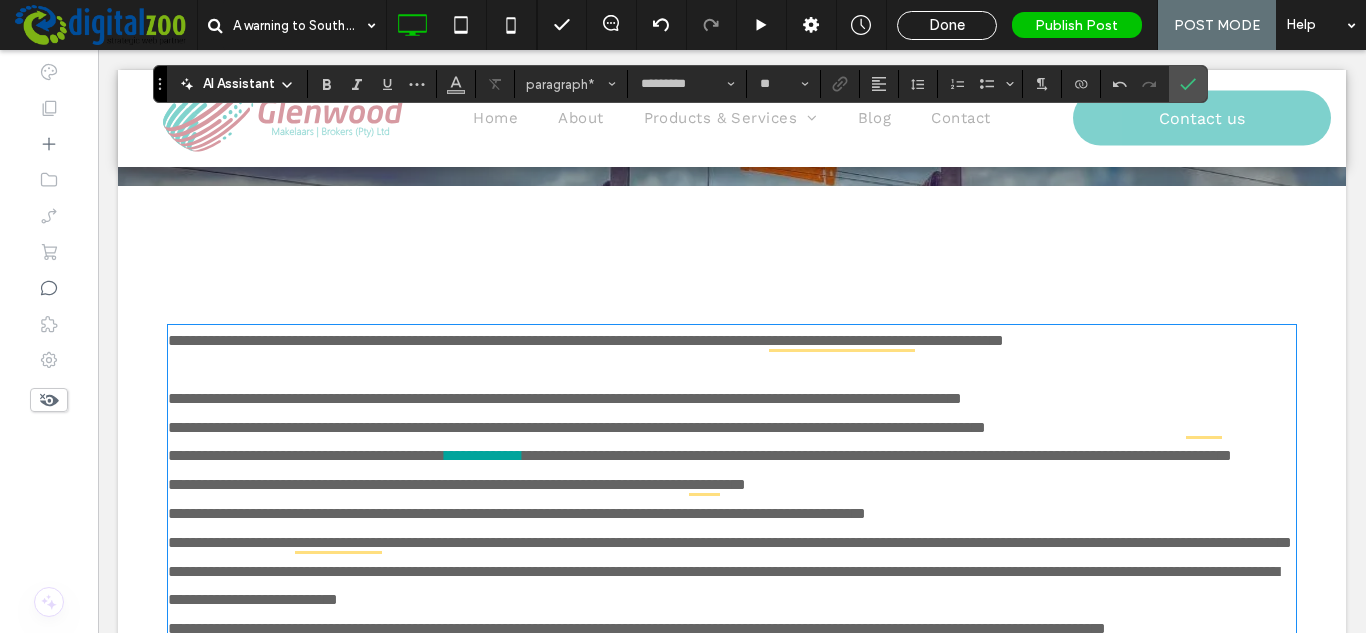 click on "**********" at bounding box center [732, 456] 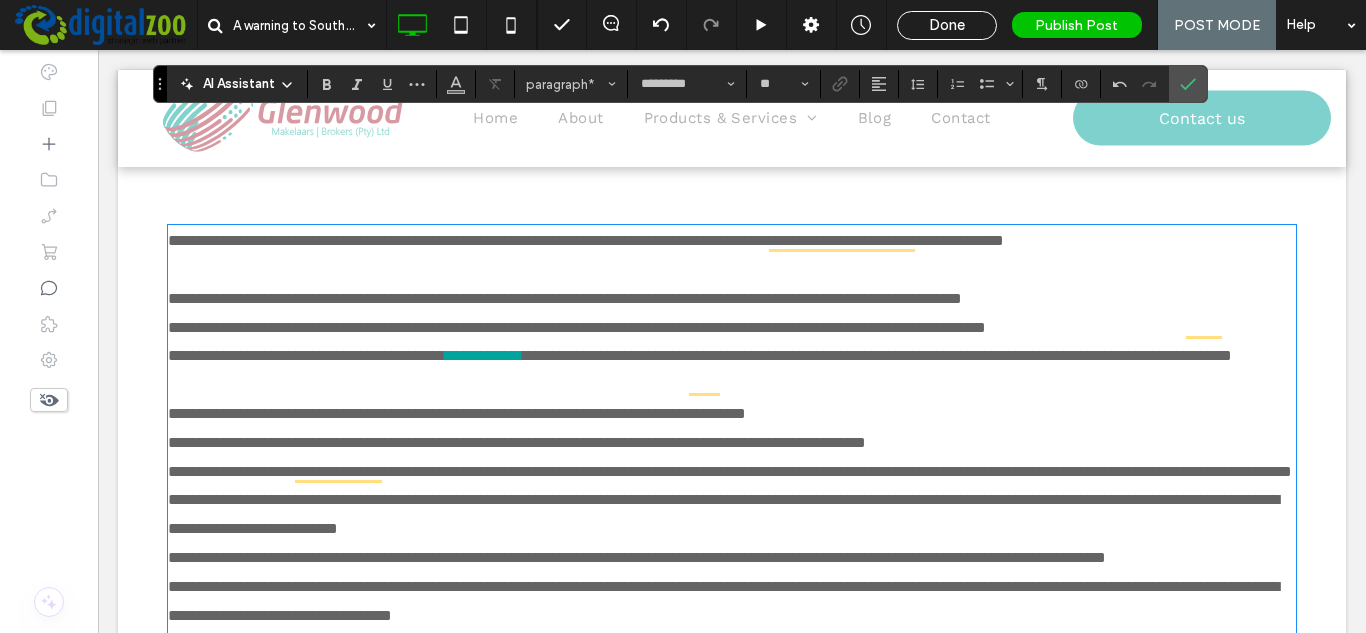 click on "**********" at bounding box center [732, 414] 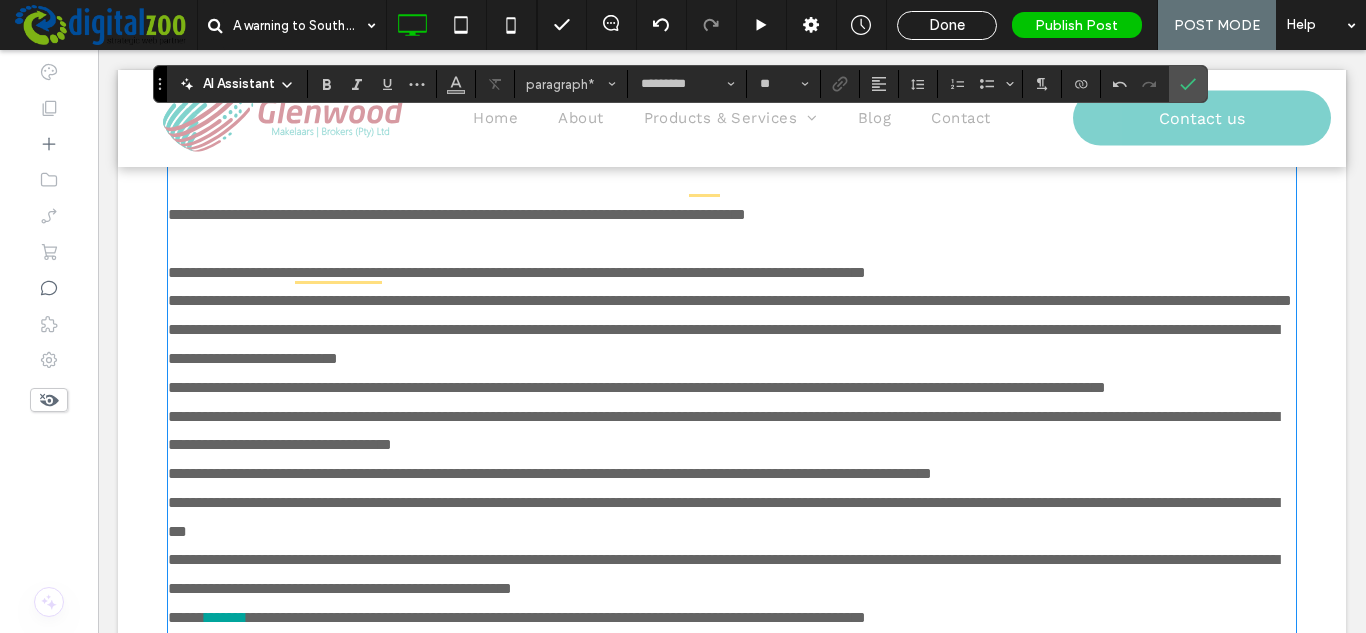 scroll, scrollTop: 856, scrollLeft: 0, axis: vertical 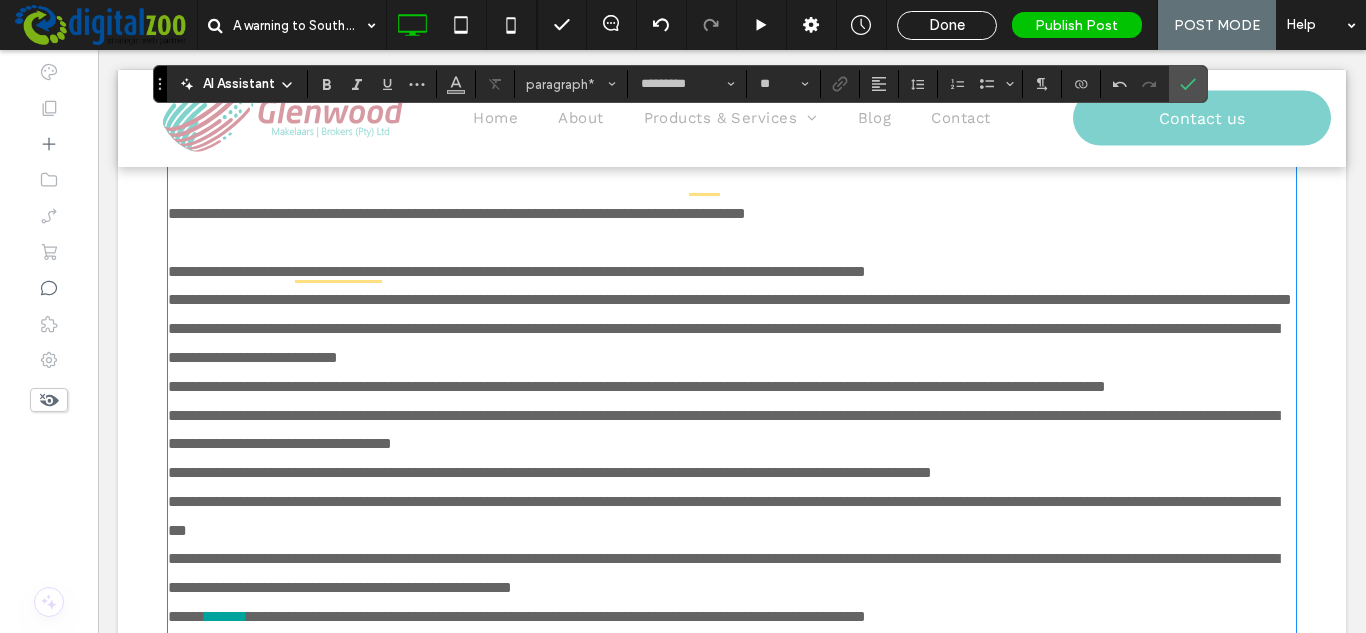 click on "**********" at bounding box center [732, 272] 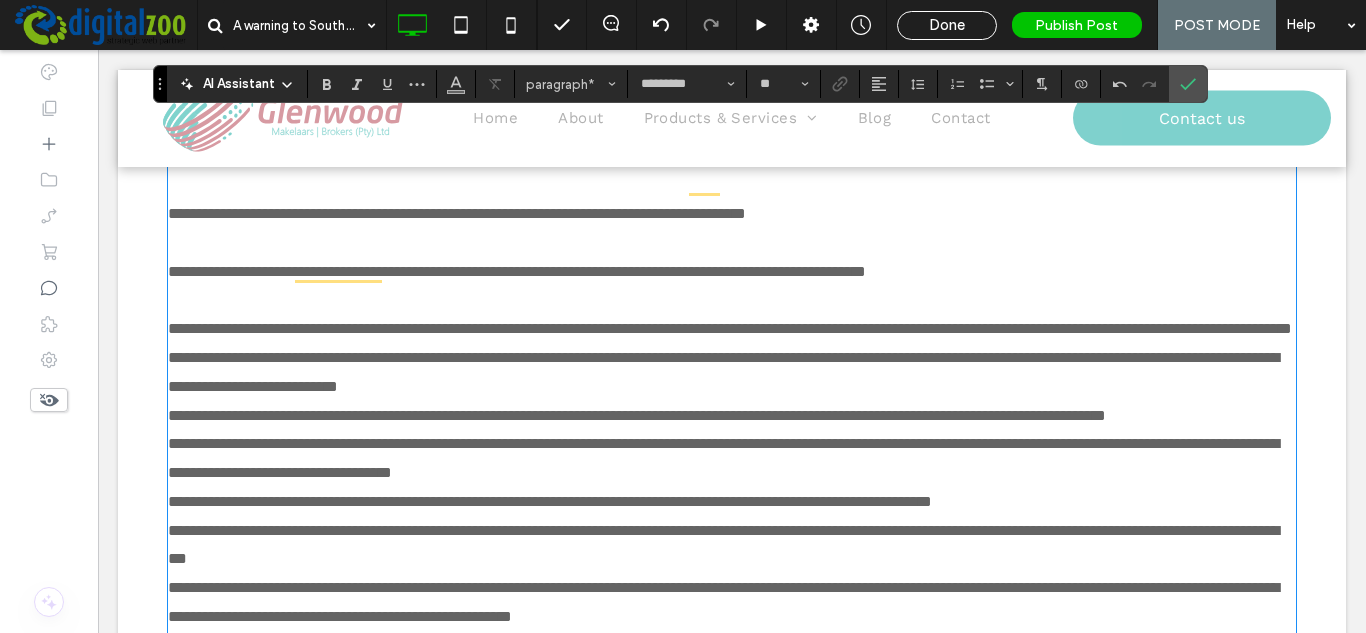 click on "**********" at bounding box center (732, 329) 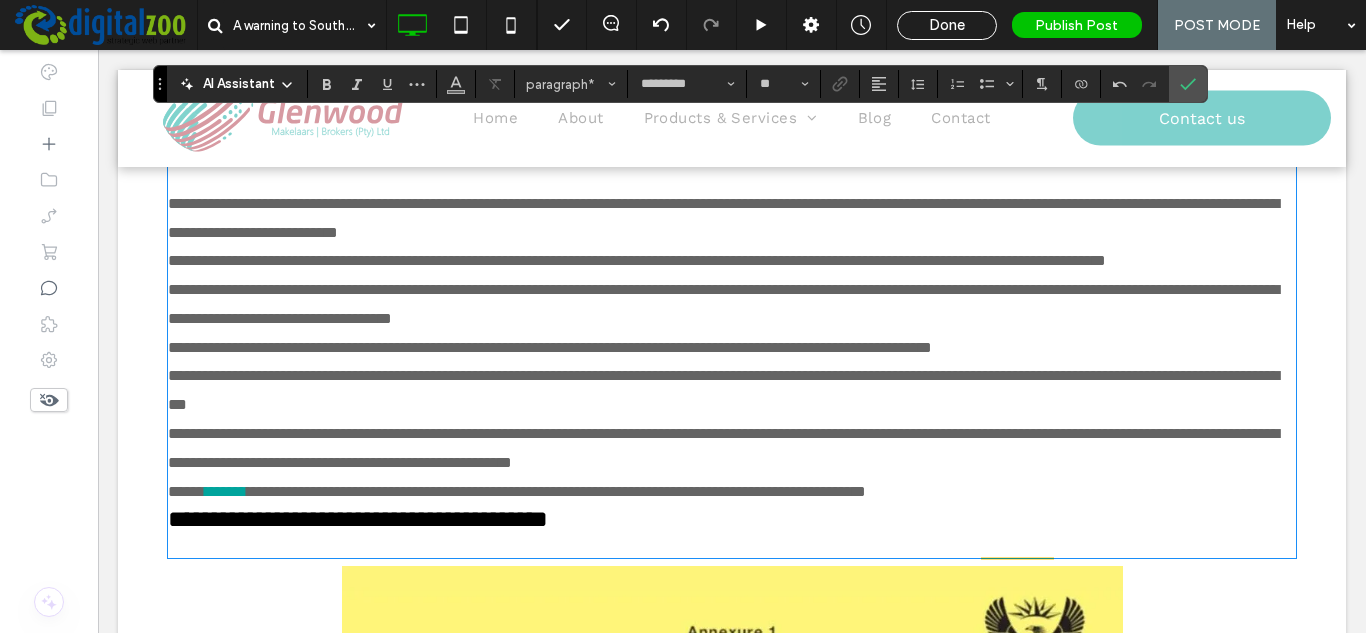 scroll, scrollTop: 1056, scrollLeft: 0, axis: vertical 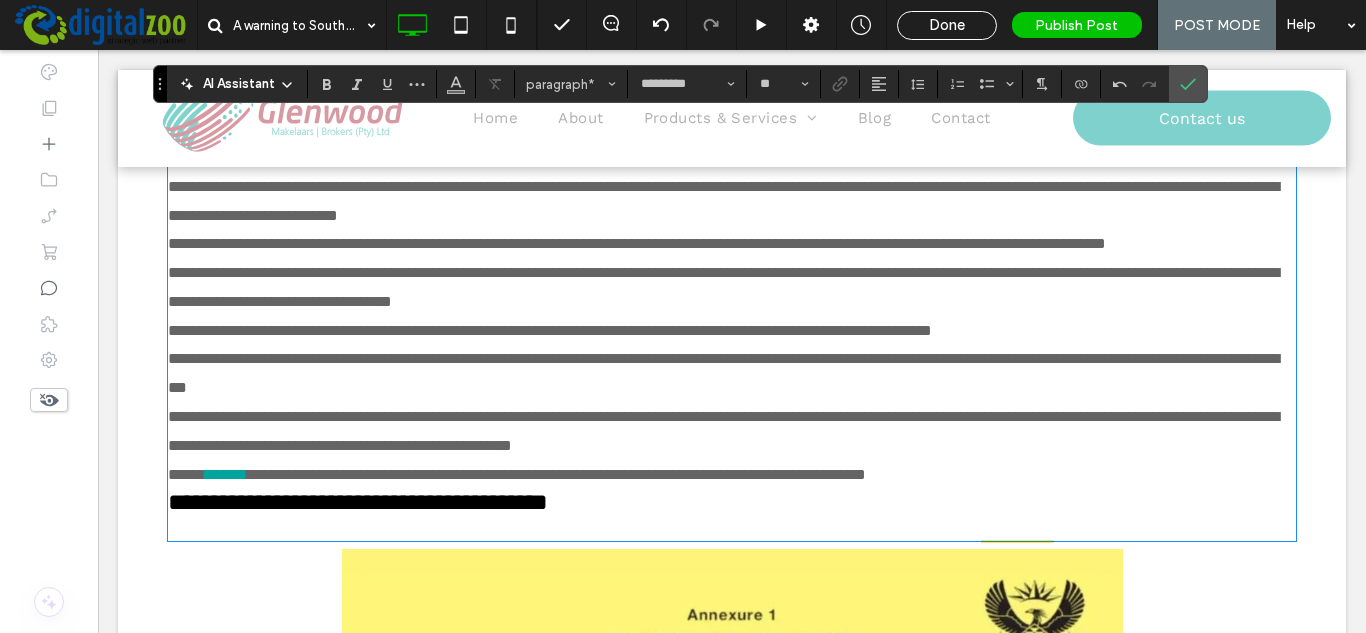 click on "**********" at bounding box center [732, 202] 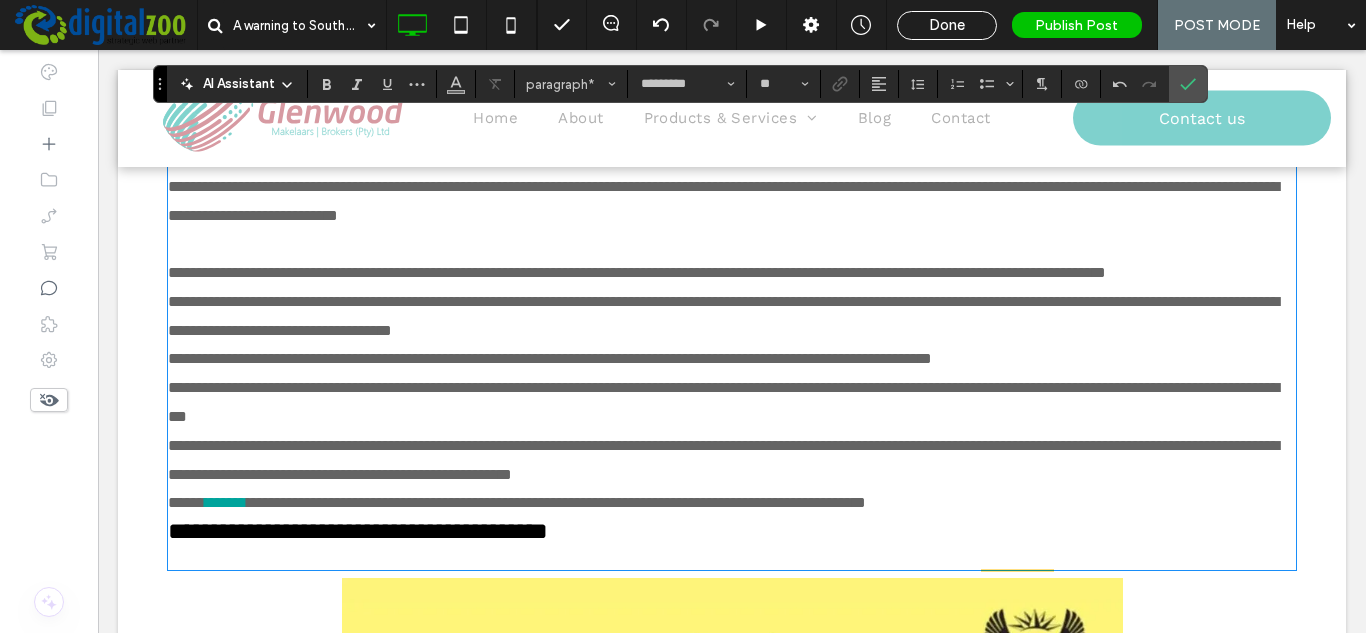 click on "**********" at bounding box center [732, 273] 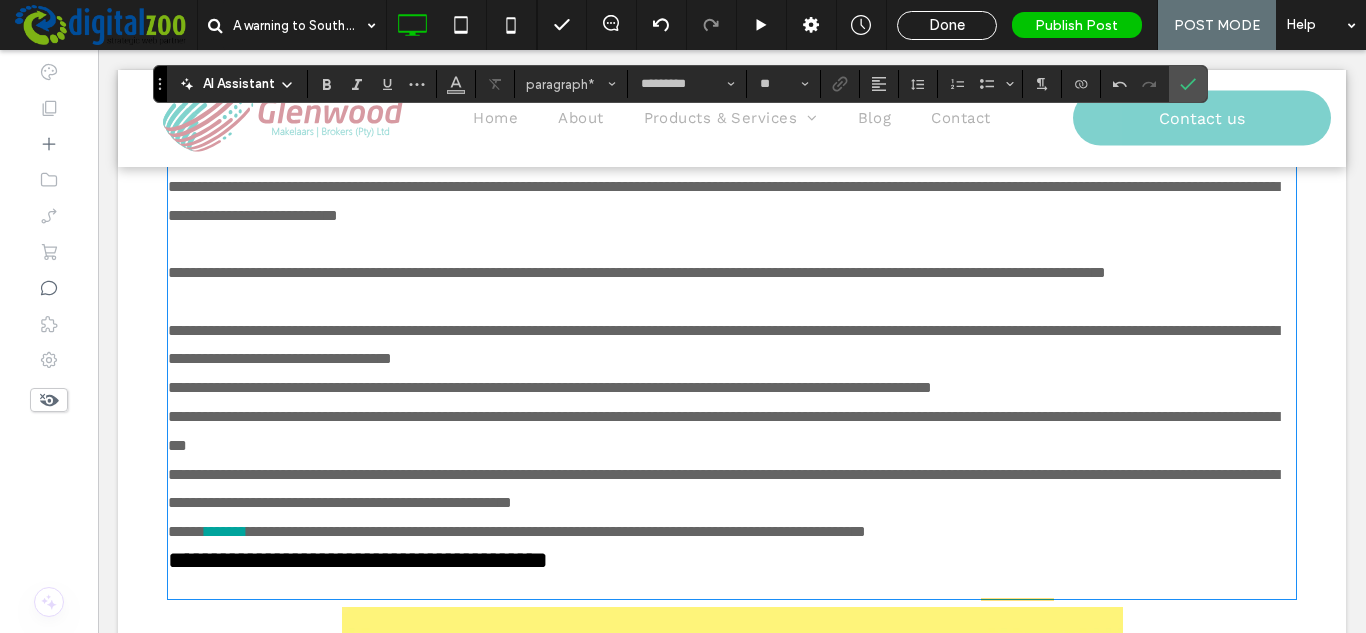 scroll, scrollTop: 1256, scrollLeft: 0, axis: vertical 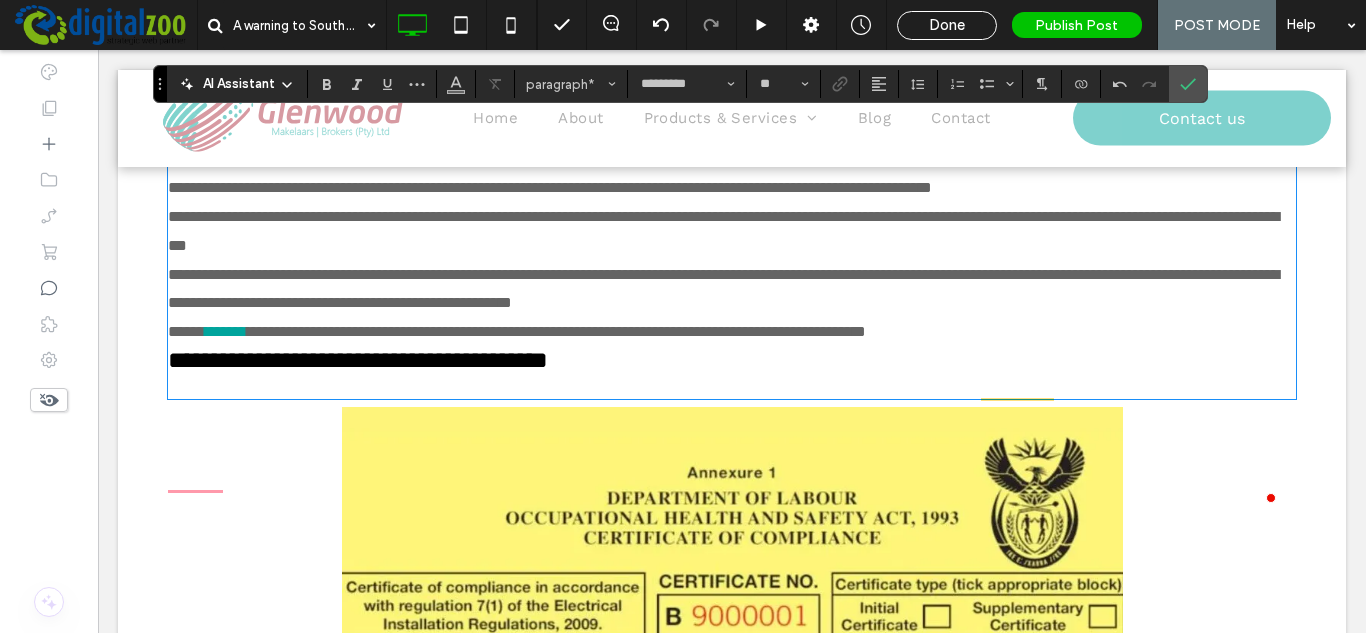 click on "**********" at bounding box center (732, 146) 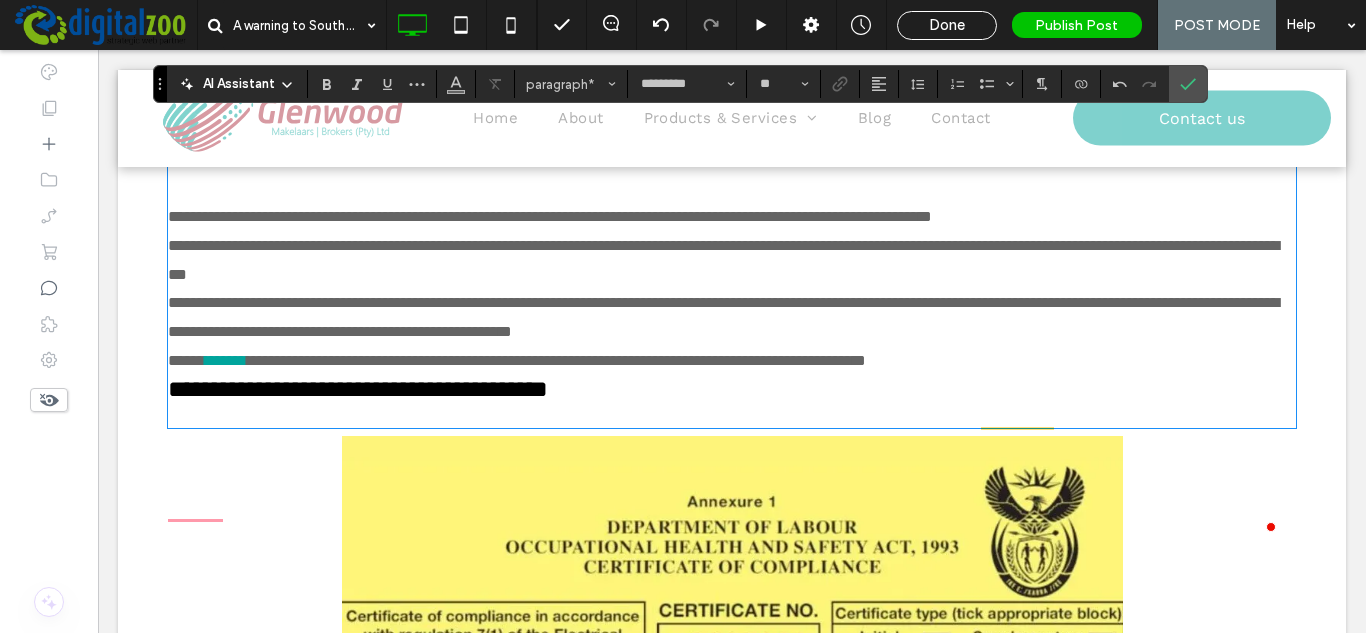 click on "**********" at bounding box center [732, 261] 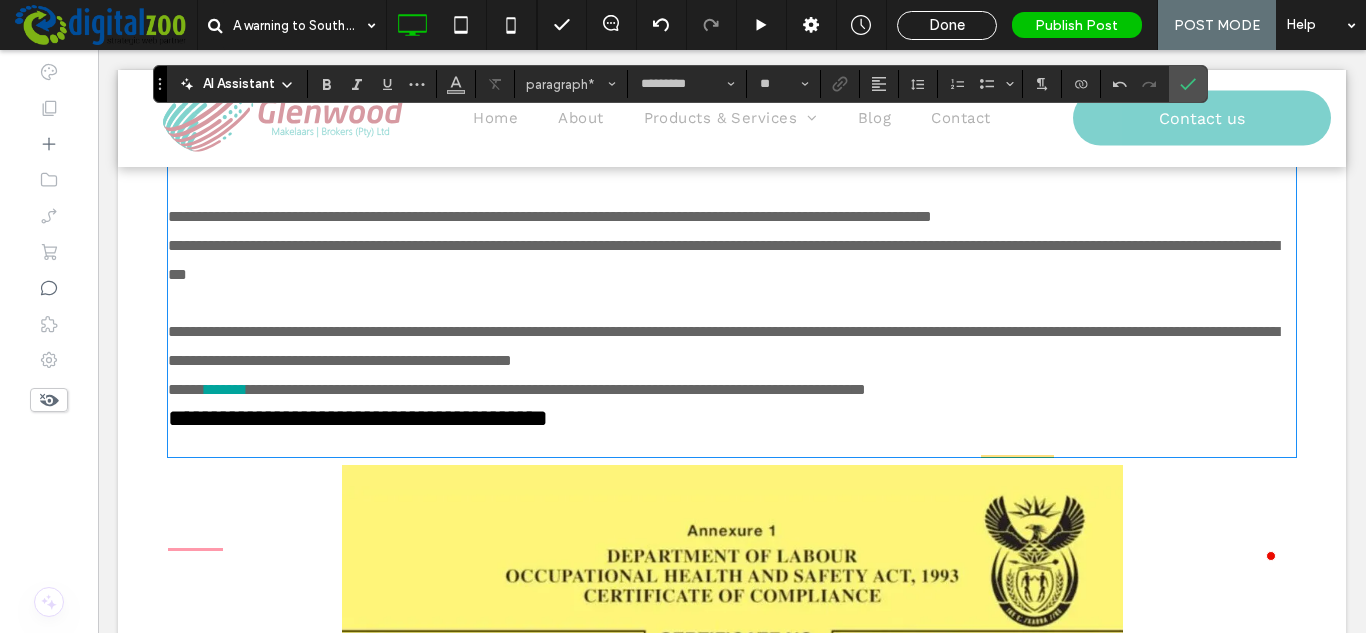 click on "**********" at bounding box center (732, 347) 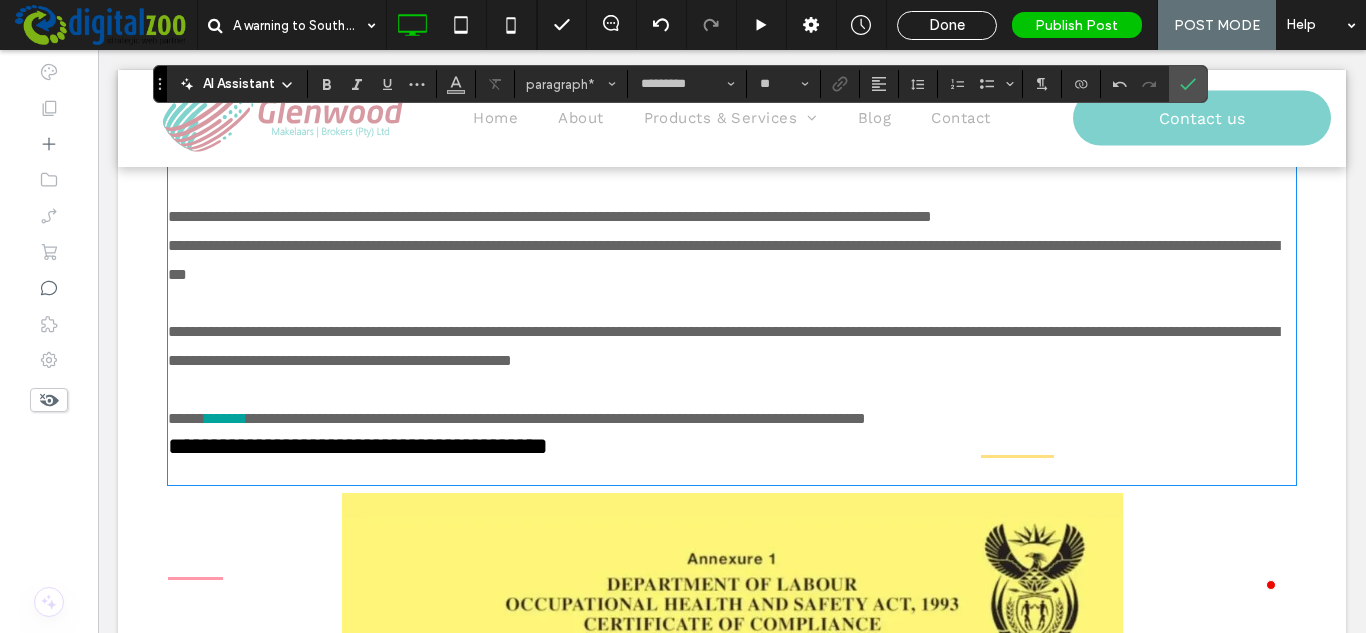 click on "**********" at bounding box center (732, 419) 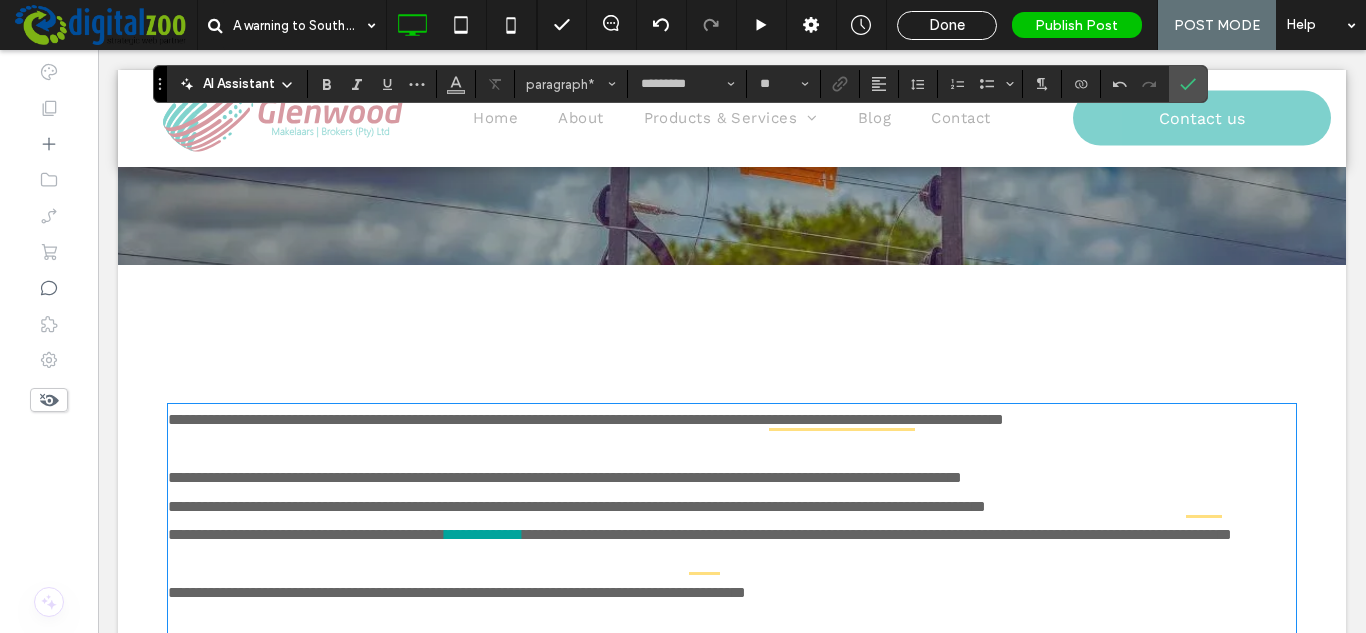 scroll, scrollTop: 656, scrollLeft: 0, axis: vertical 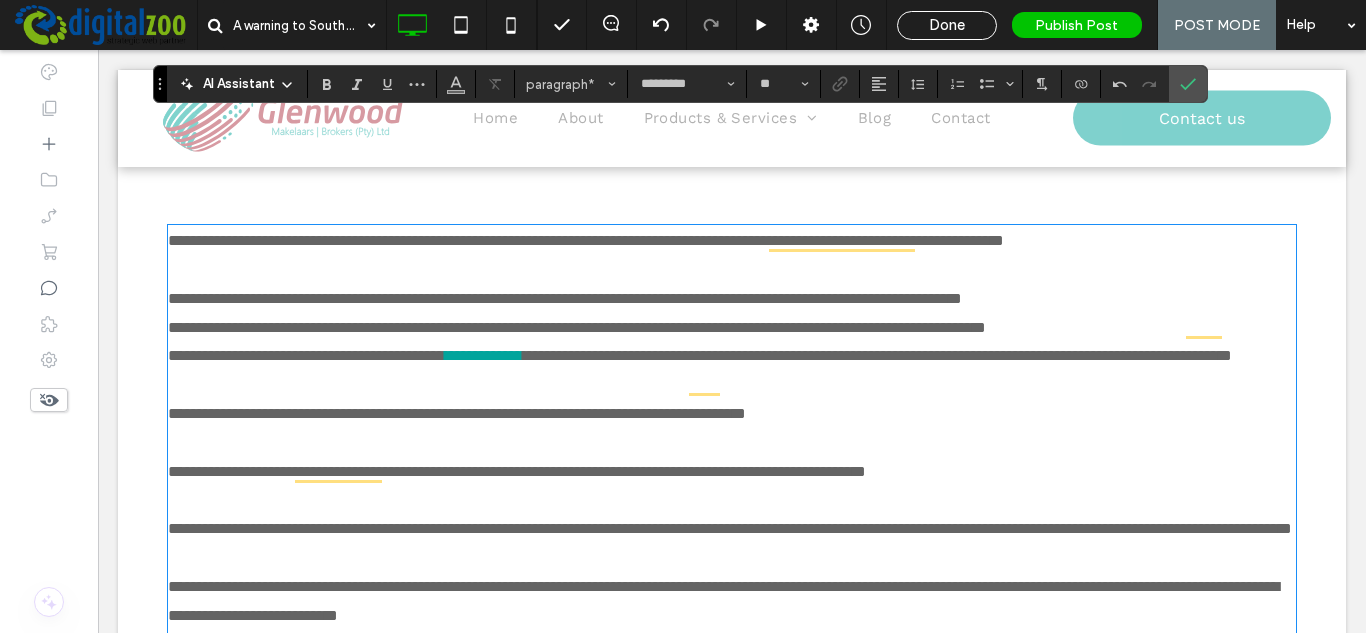 click on "**********" at bounding box center (732, 1379) 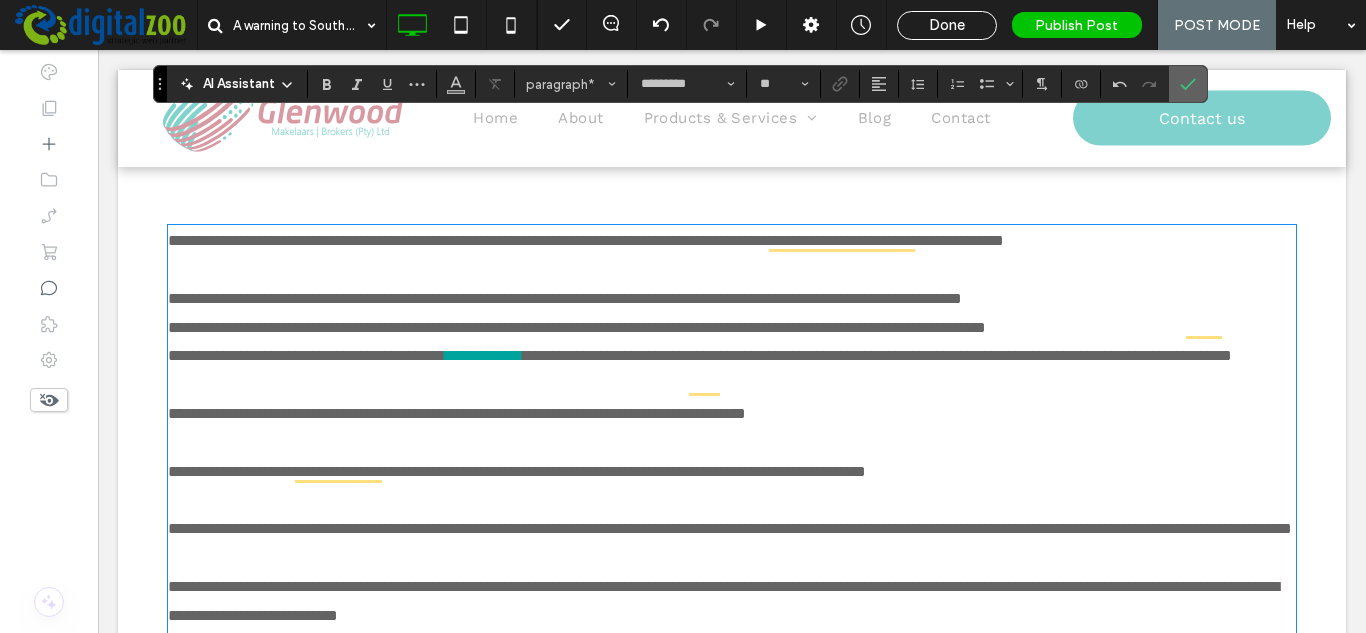 drag, startPoint x: 1195, startPoint y: 83, endPoint x: 1007, endPoint y: 66, distance: 188.76706 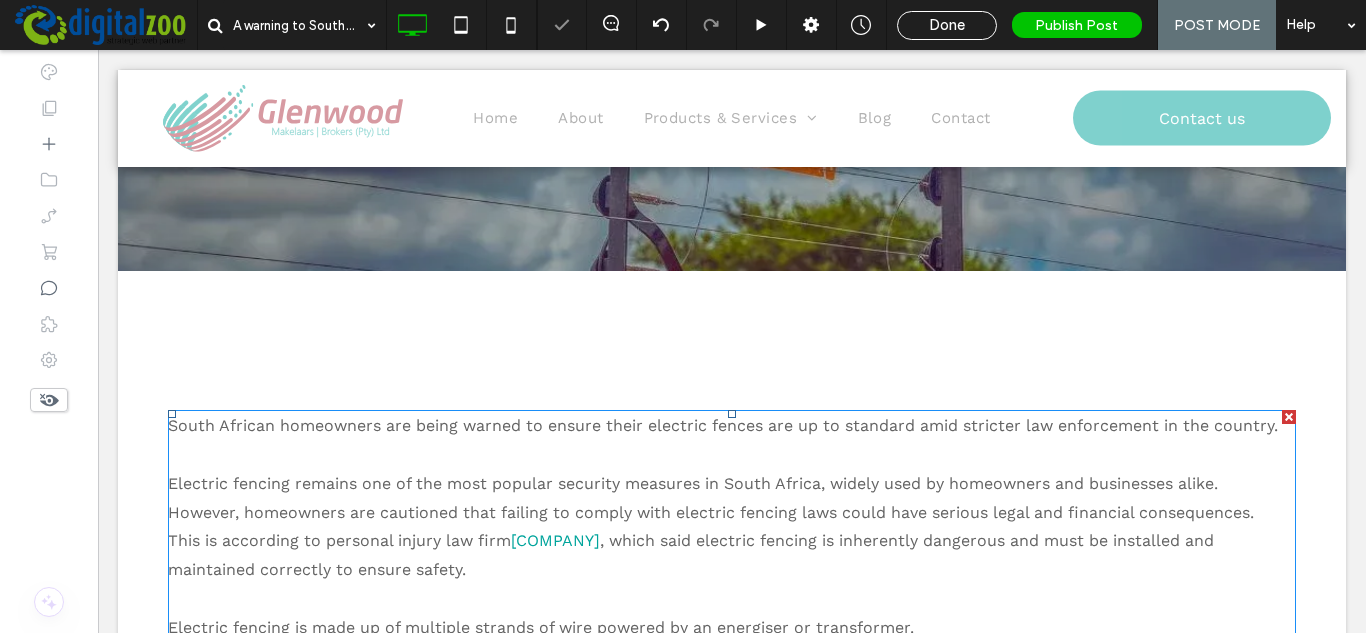 scroll, scrollTop: 456, scrollLeft: 0, axis: vertical 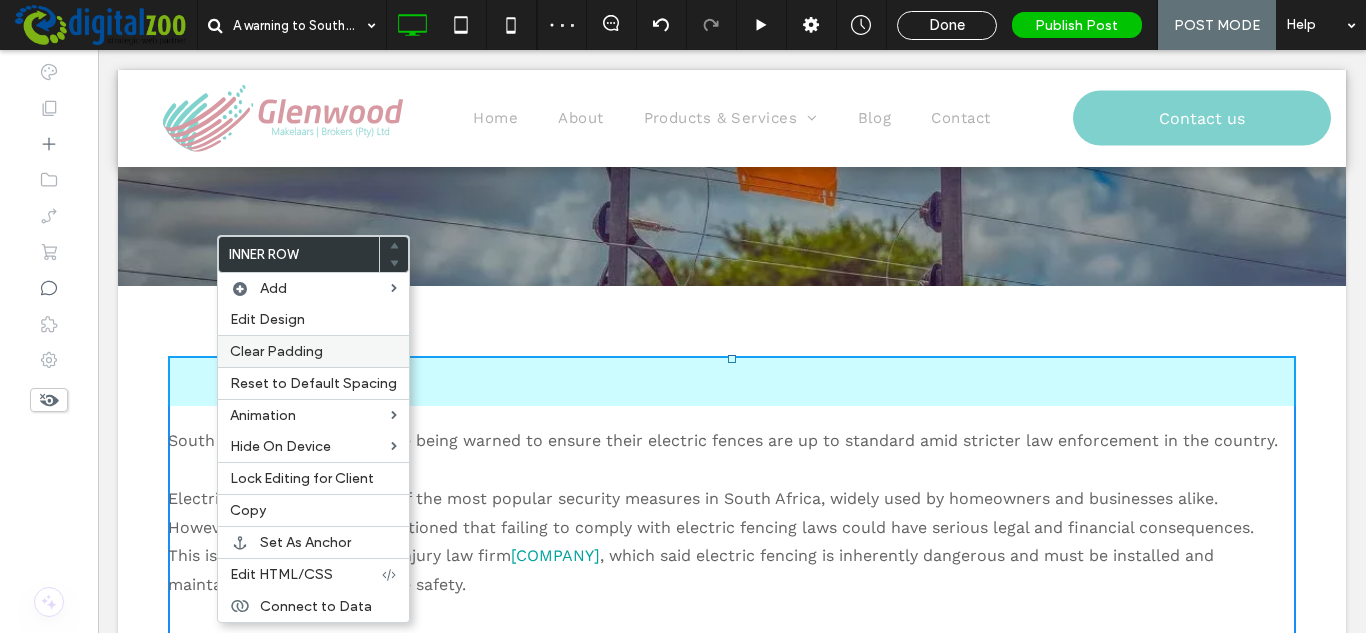 click on "Clear Padding" at bounding box center (276, 351) 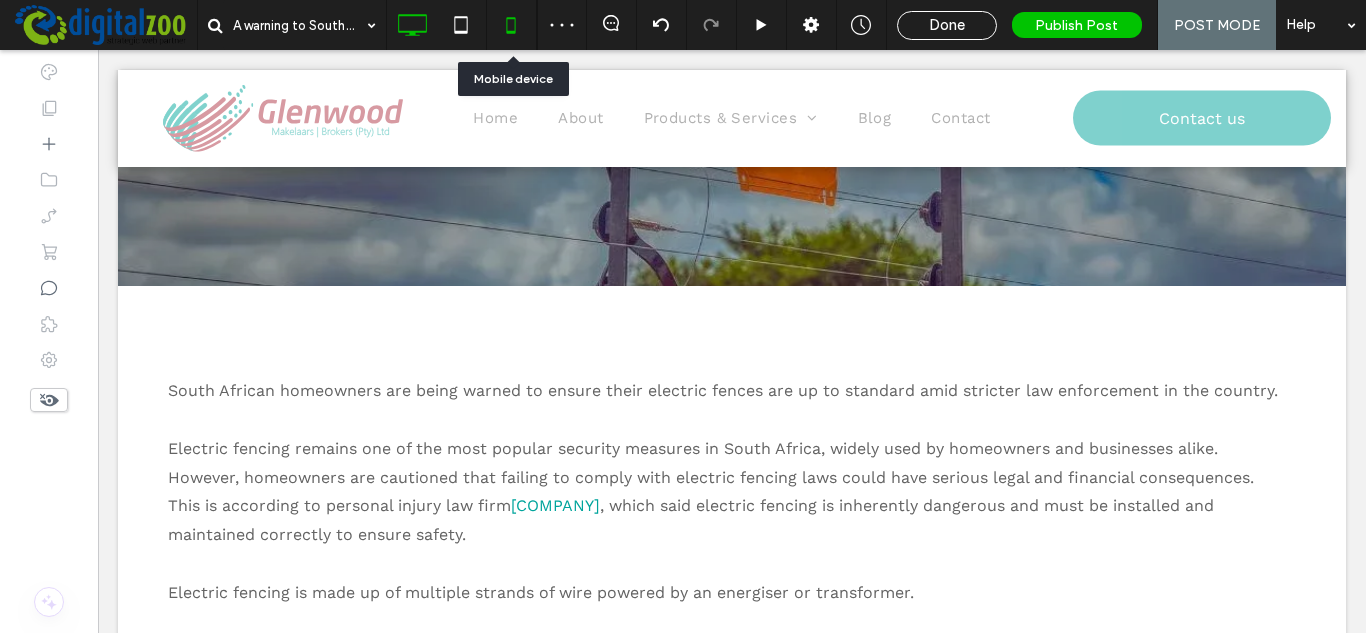 click 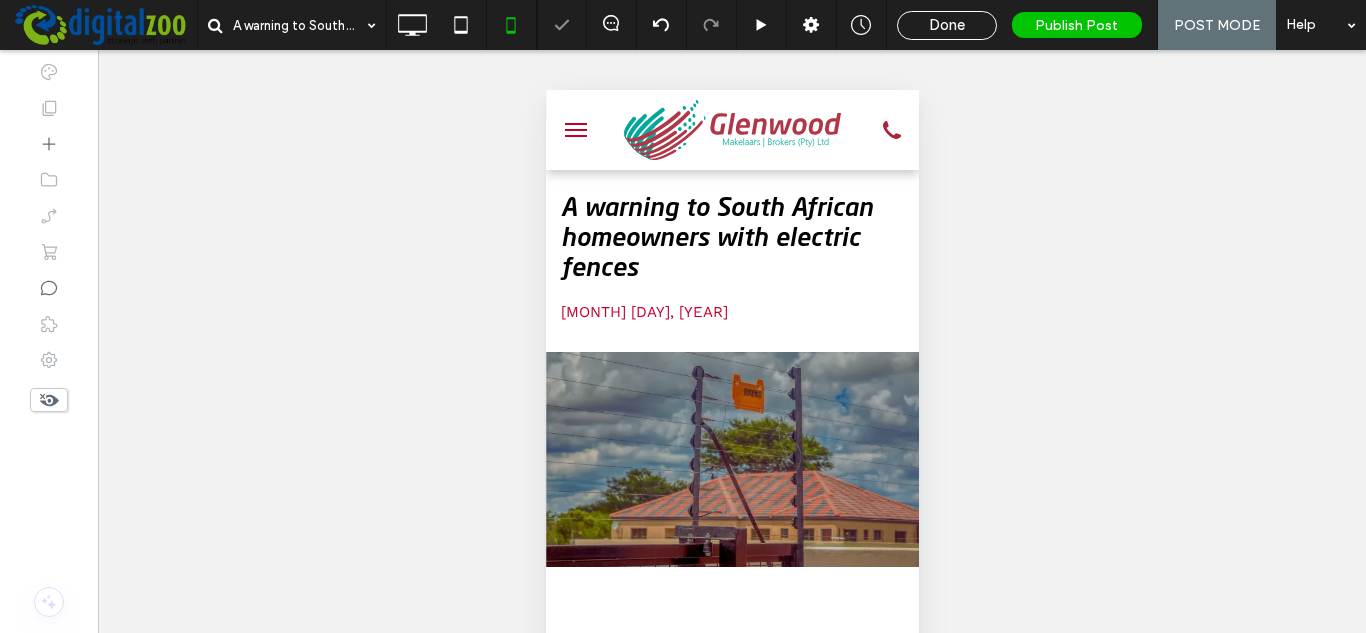 scroll, scrollTop: 200, scrollLeft: 0, axis: vertical 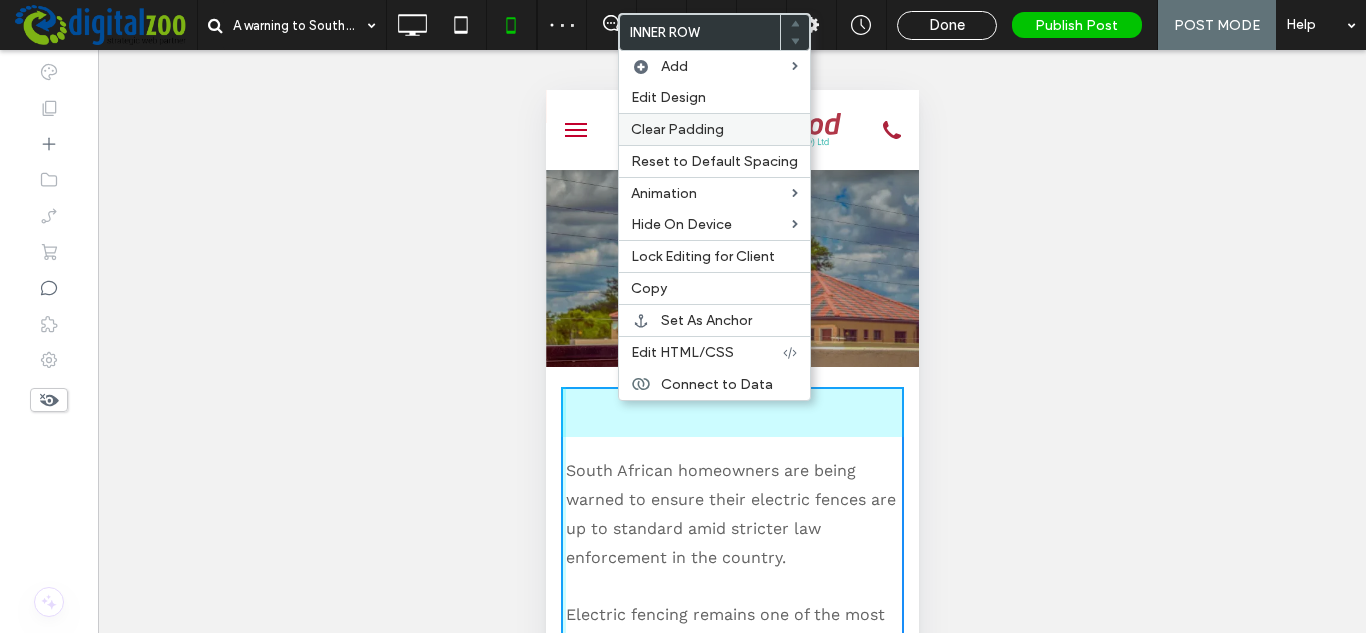 click on "Clear Padding" at bounding box center [714, 129] 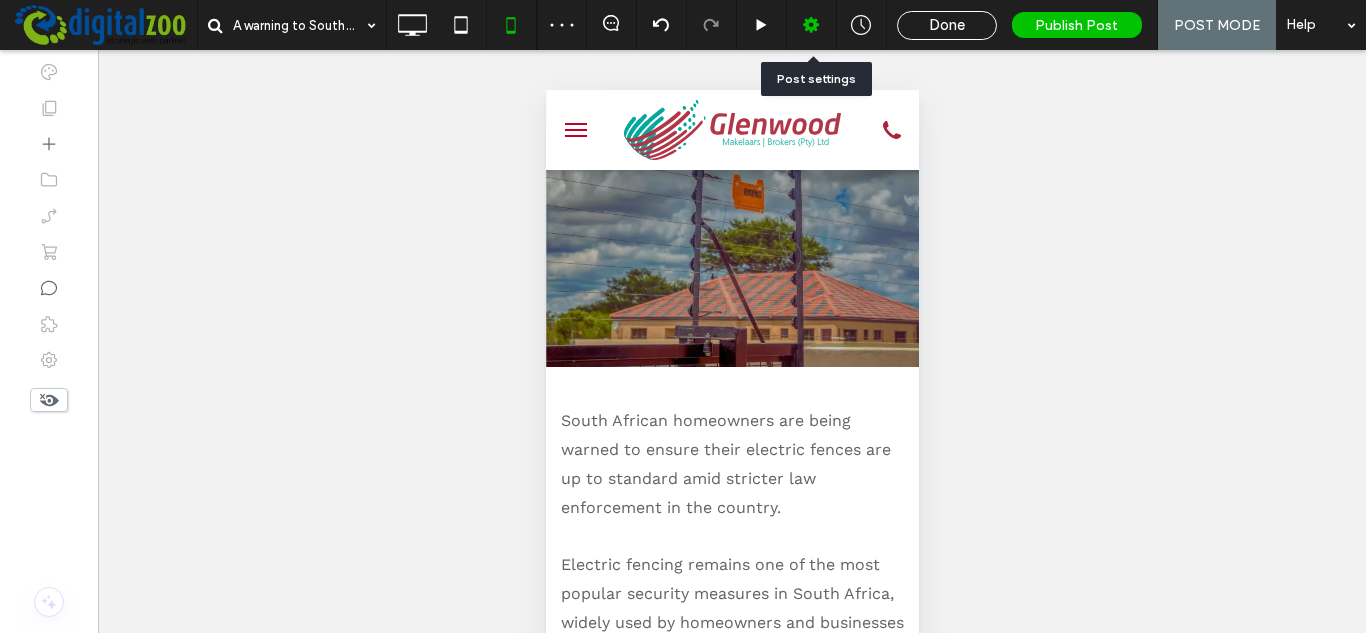 click 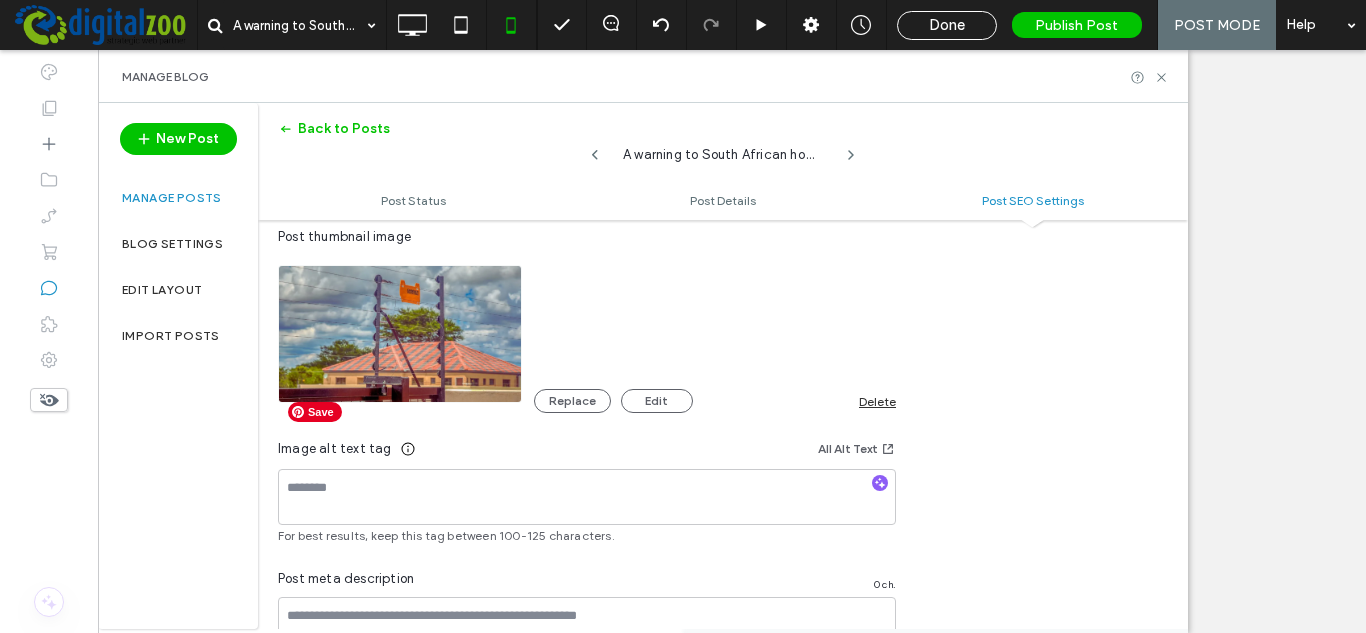 scroll, scrollTop: 1201, scrollLeft: 0, axis: vertical 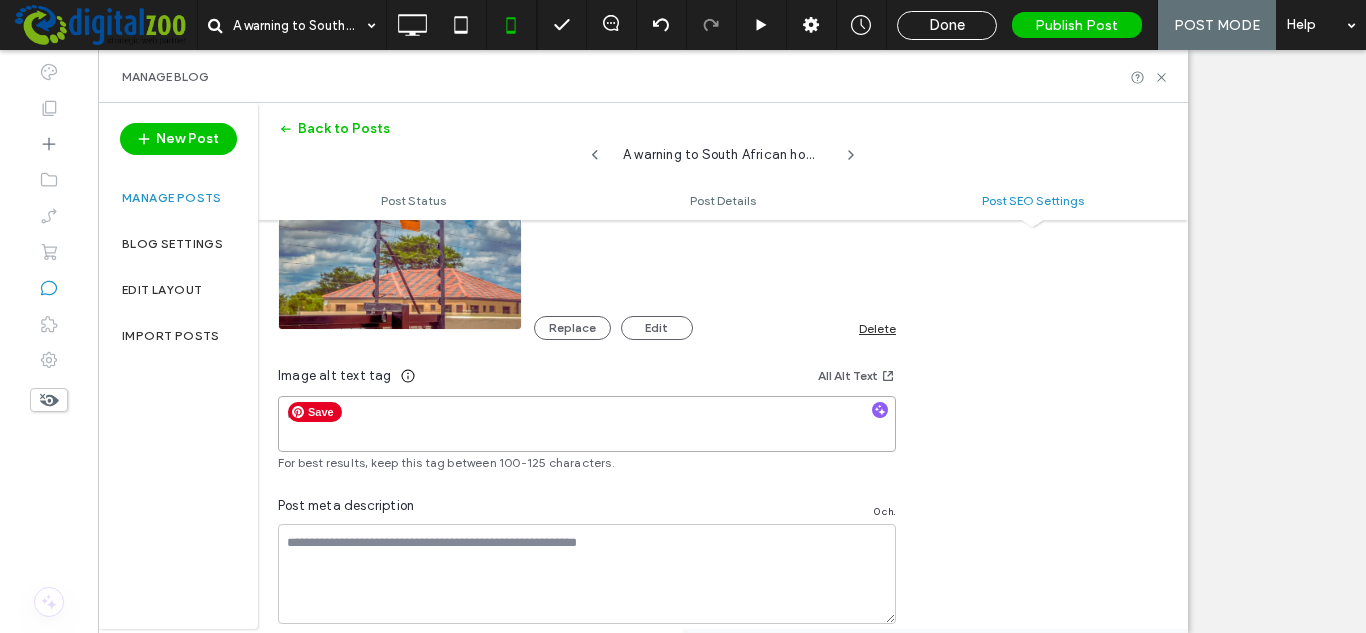click at bounding box center [587, 424] 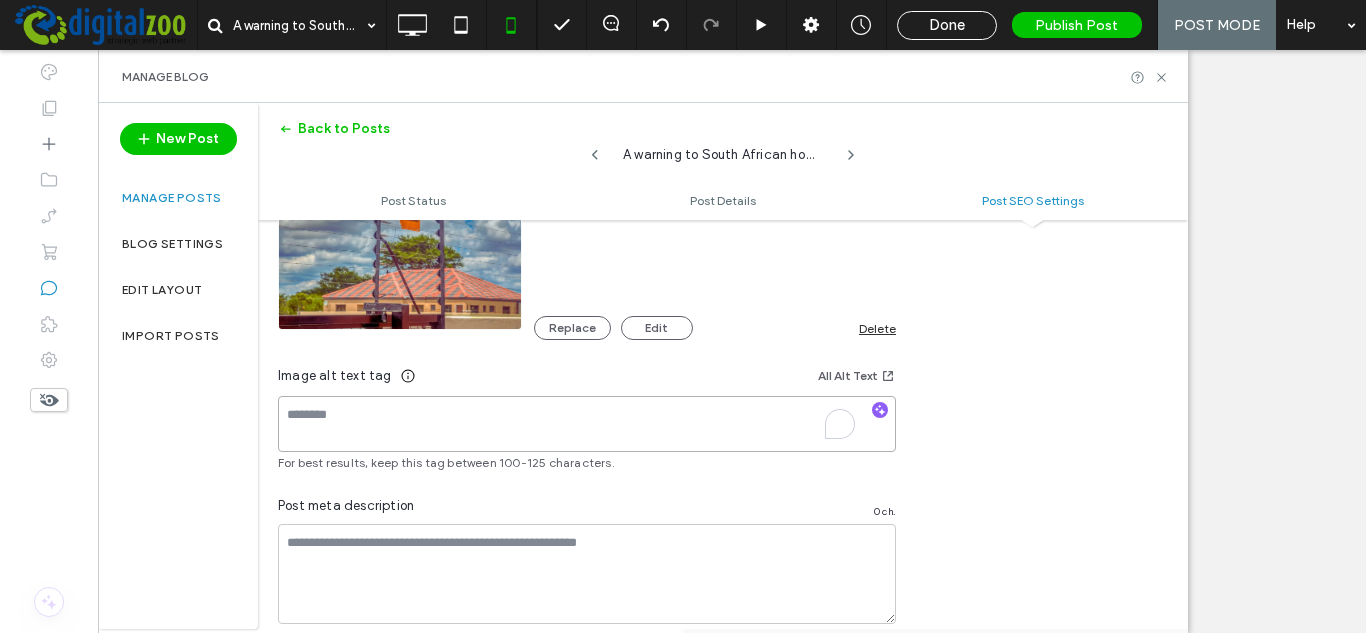 paste on "**********" 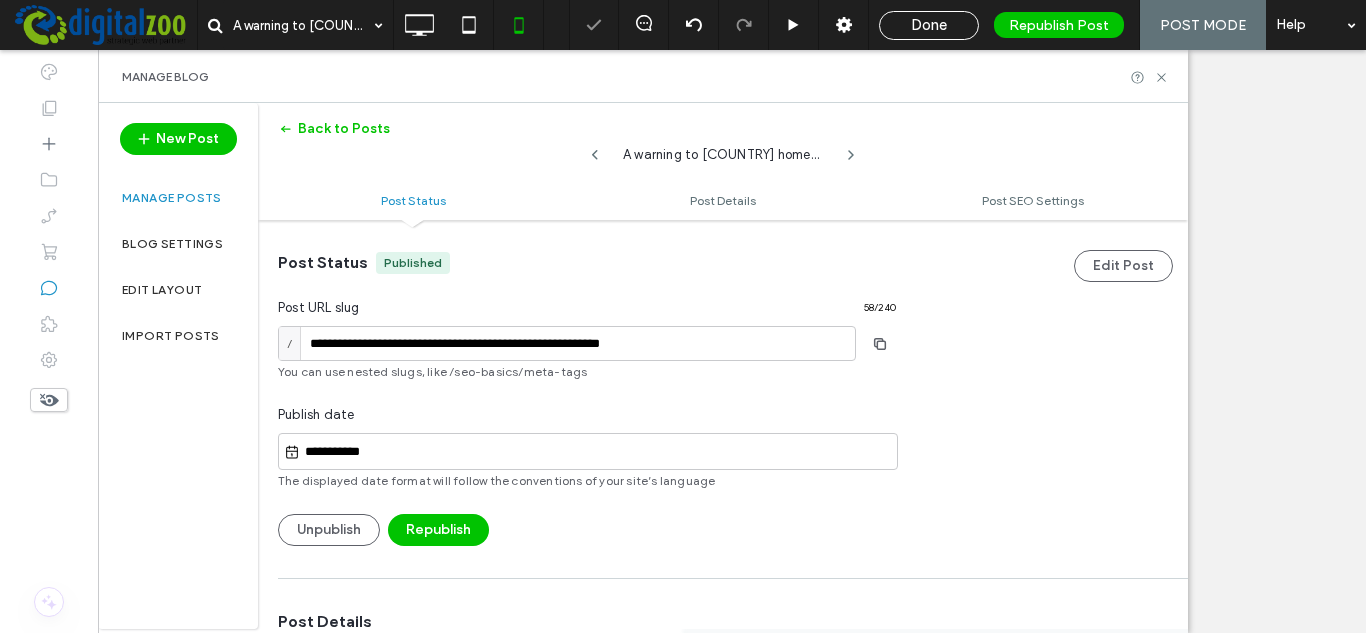 scroll, scrollTop: 0, scrollLeft: 0, axis: both 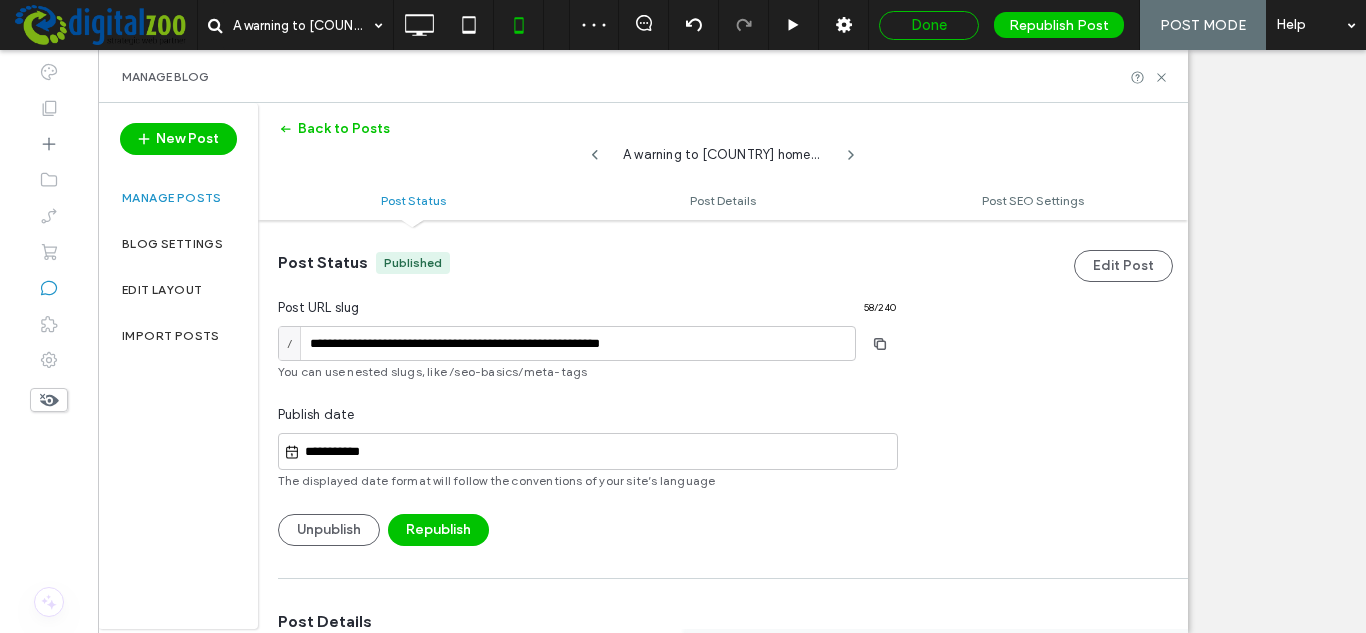 click on "Done" at bounding box center (929, 25) 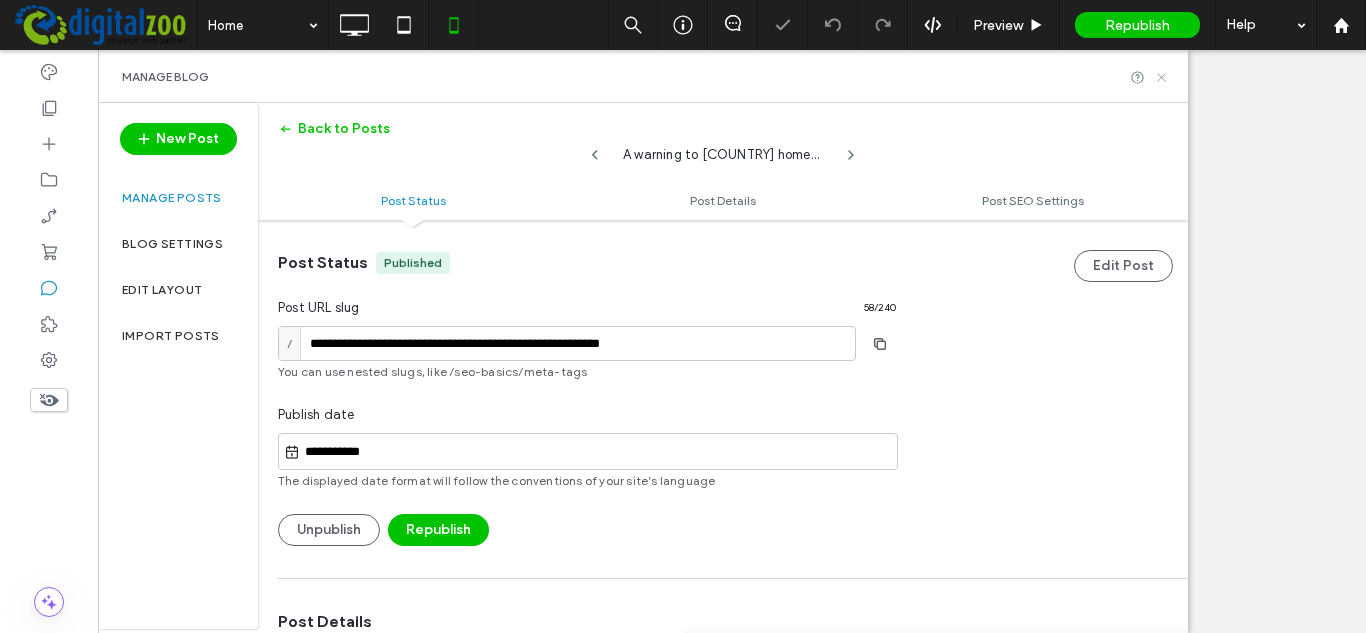 click 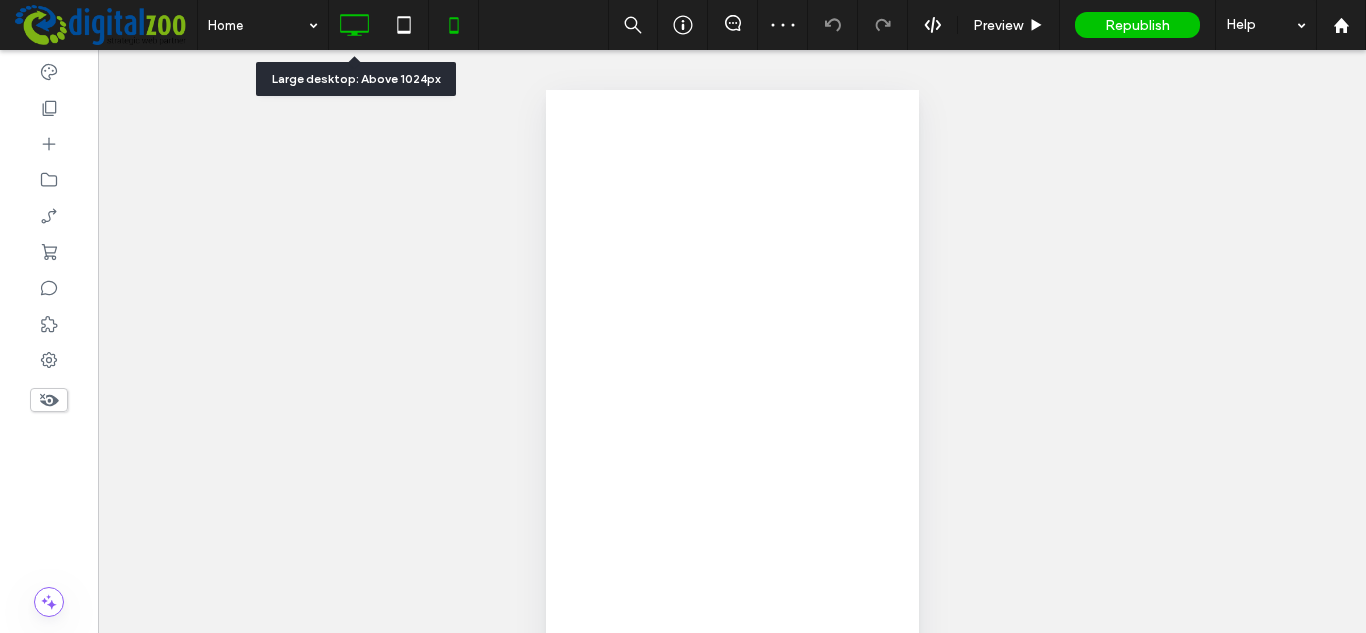 click 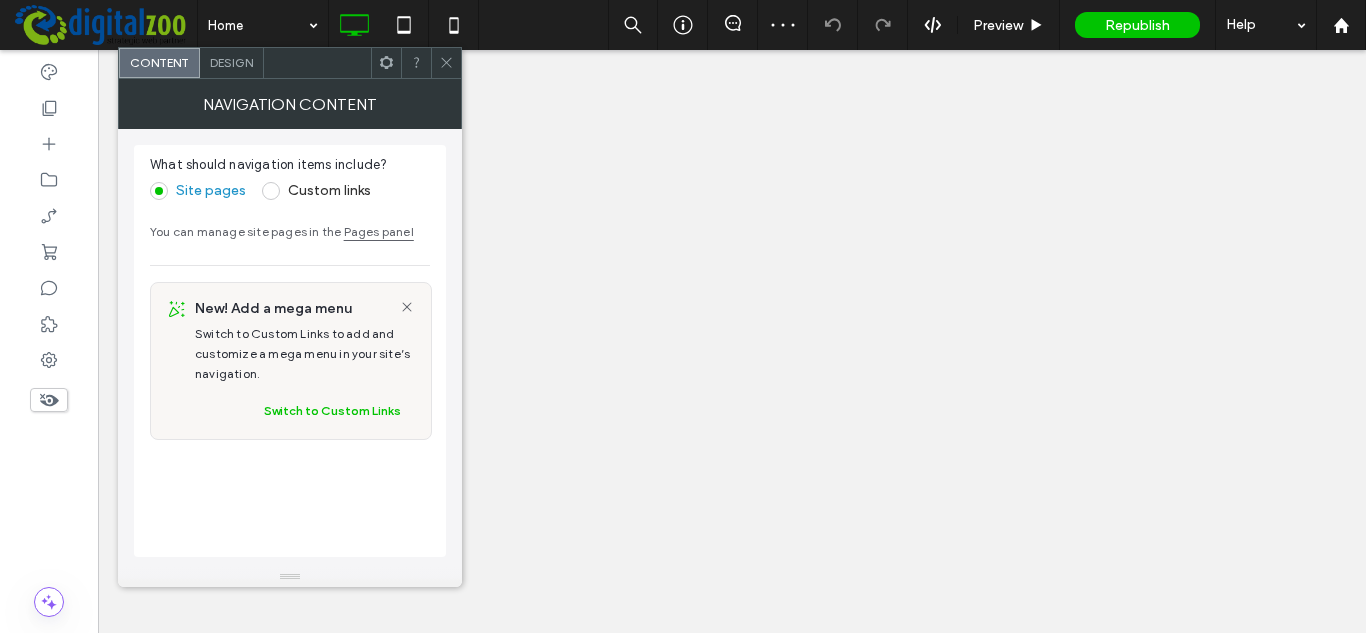 click at bounding box center (446, 63) 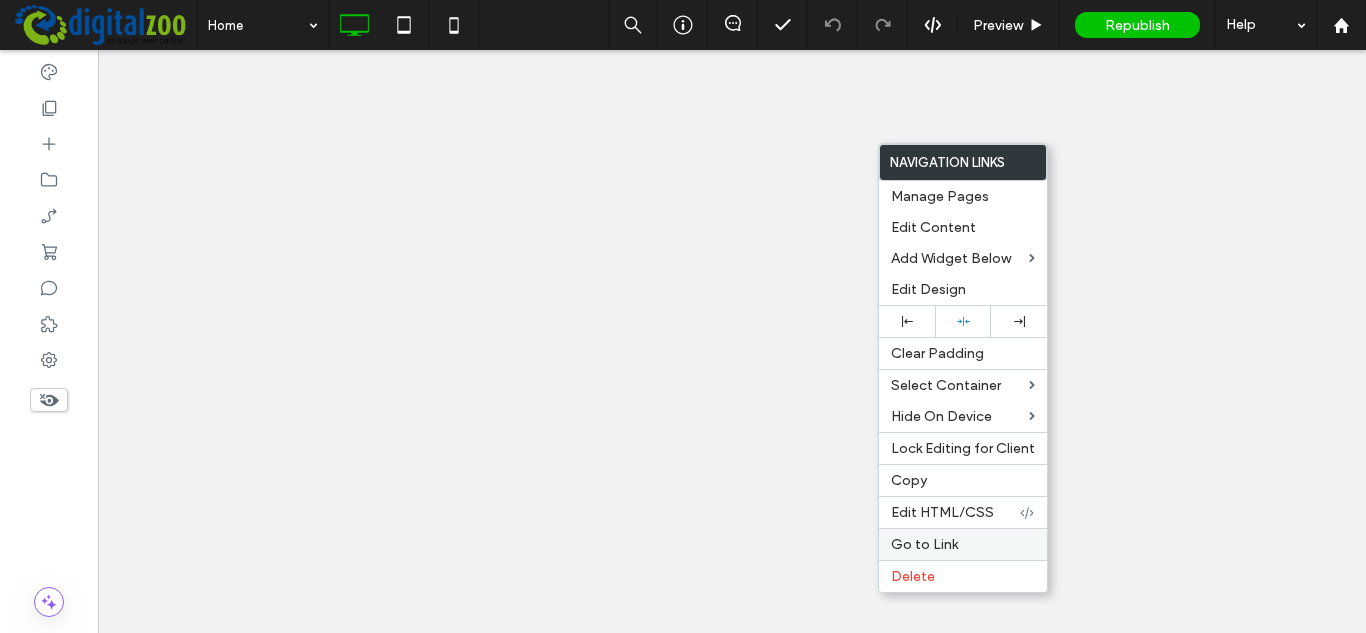 click on "Go to Link" at bounding box center [924, 544] 